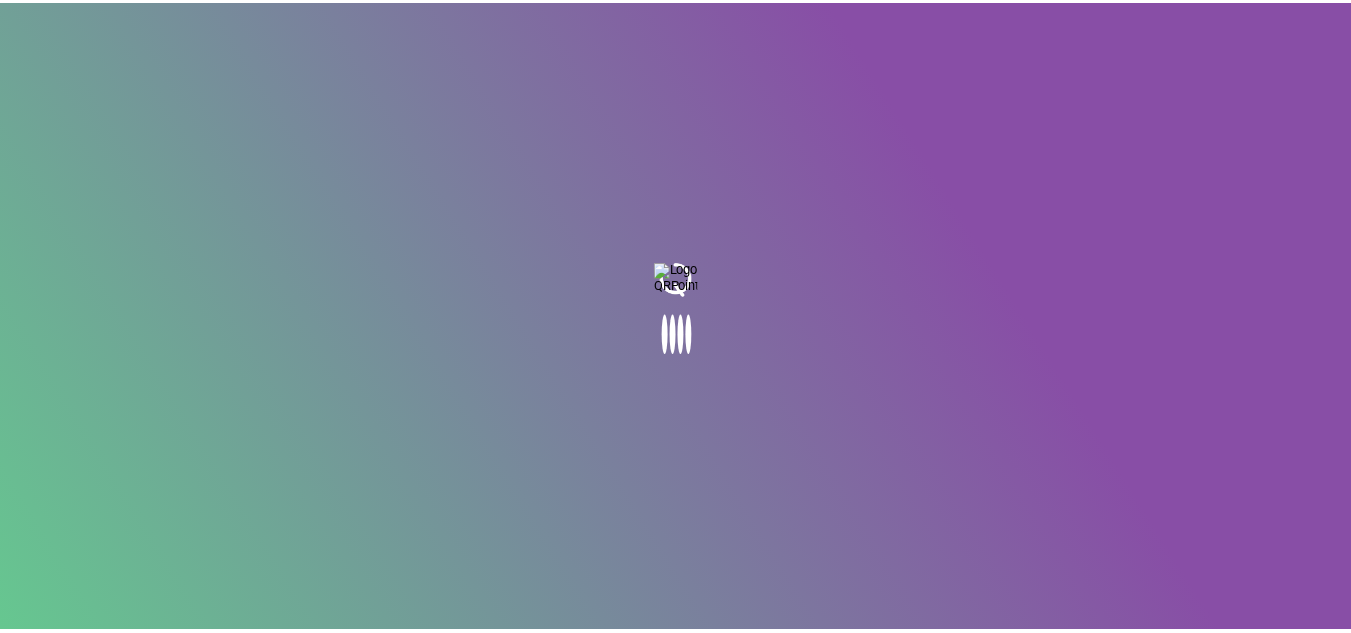 scroll, scrollTop: 0, scrollLeft: 0, axis: both 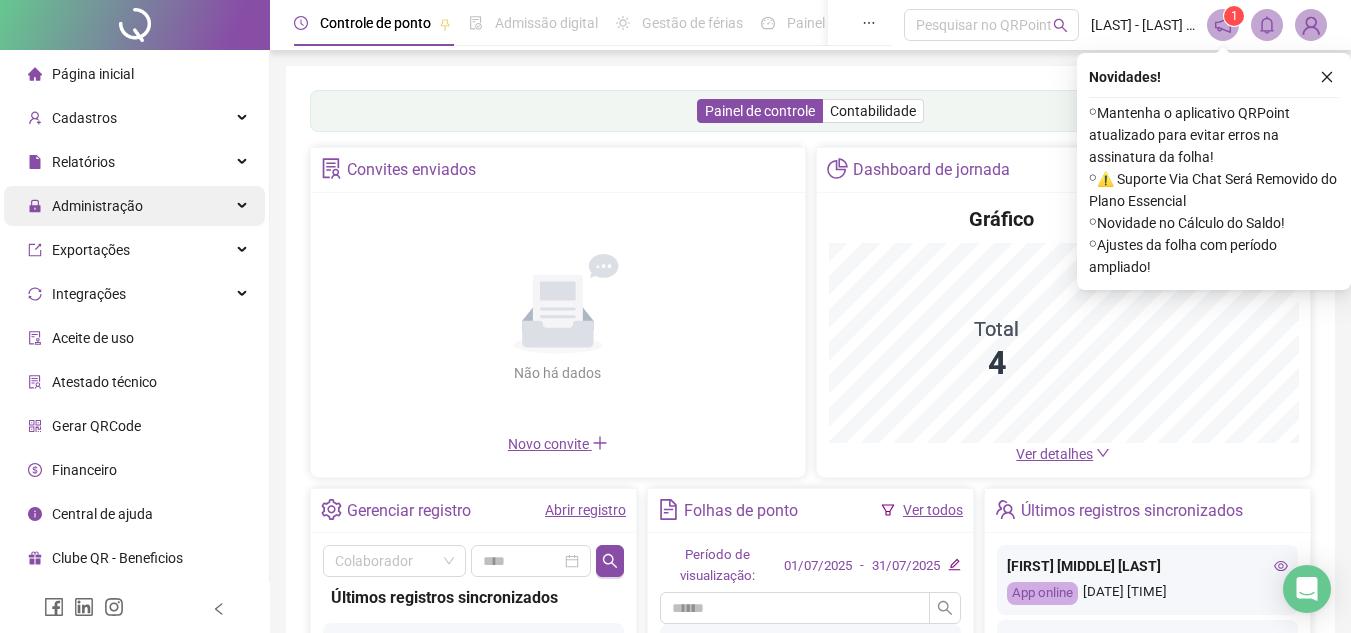 click on "Administração" at bounding box center [134, 206] 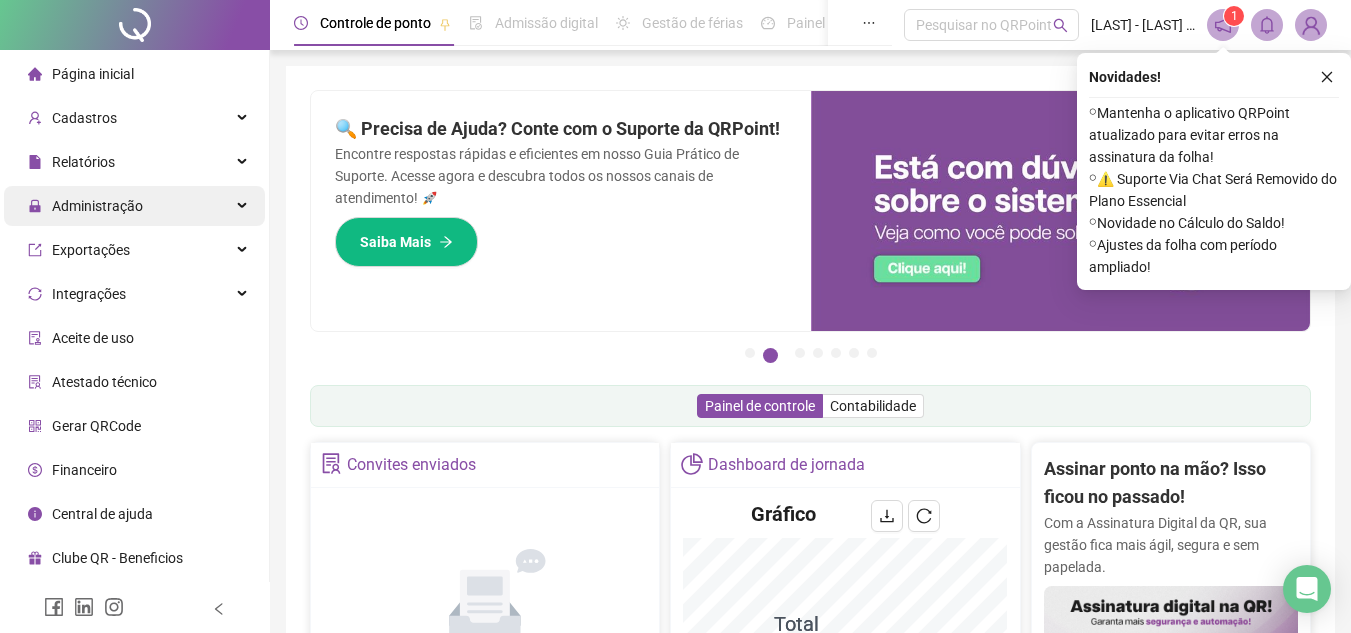 click on "Administração" at bounding box center (97, 206) 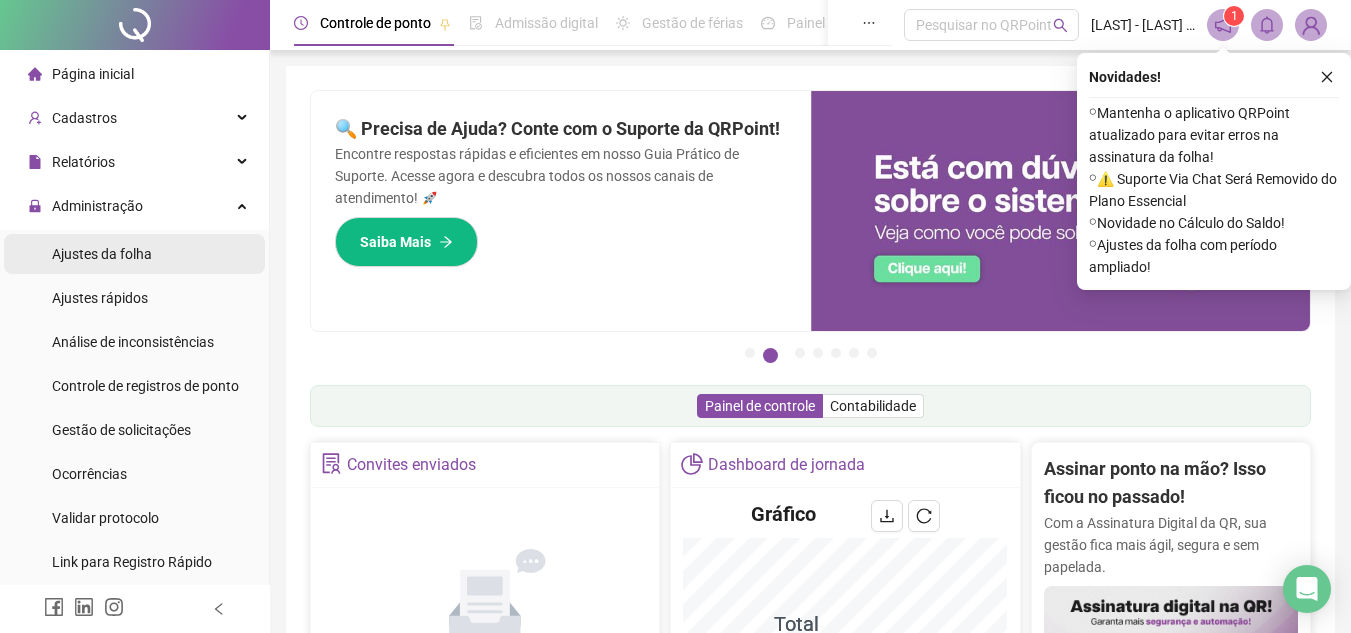 click on "Ajustes da folha" at bounding box center [102, 254] 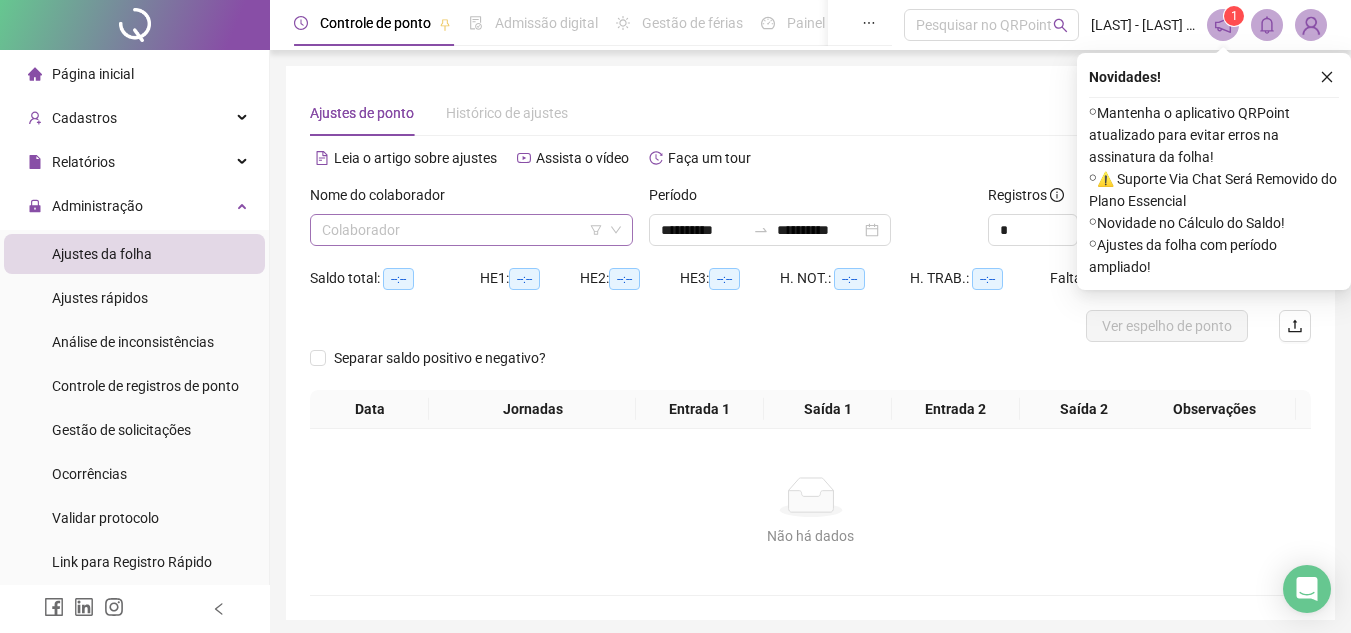 click at bounding box center [462, 230] 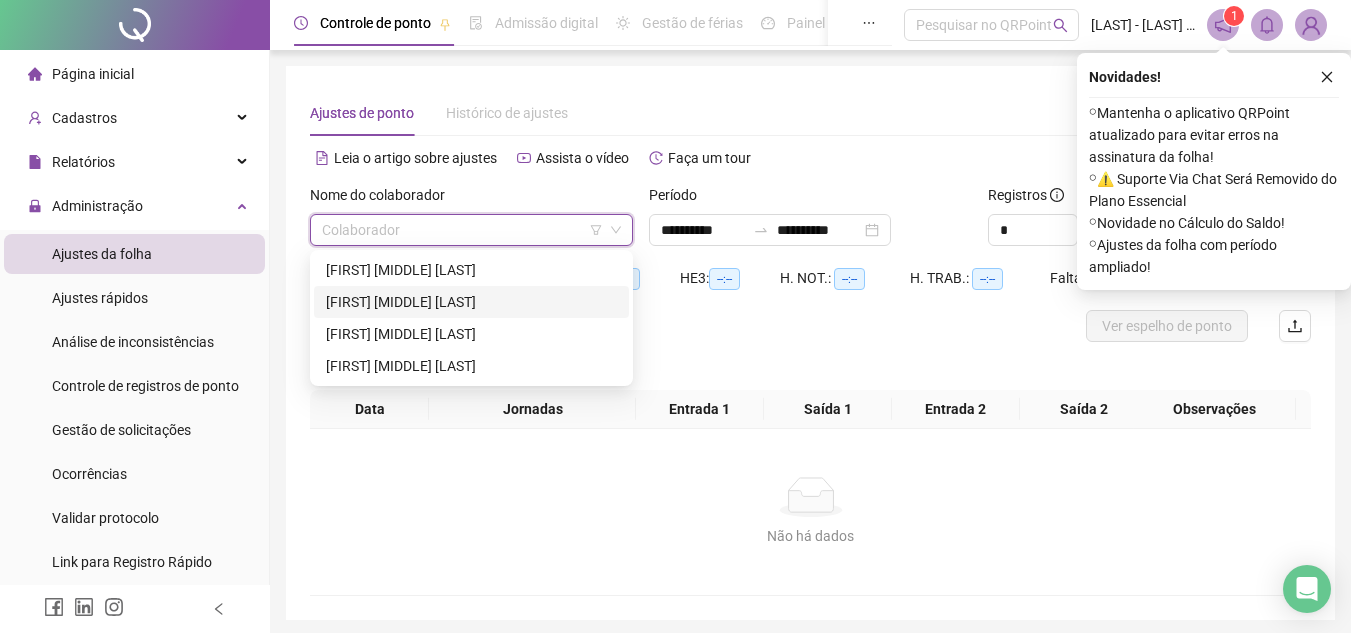 click on "[FIRST] [MIDDLE] [LAST]" at bounding box center [471, 302] 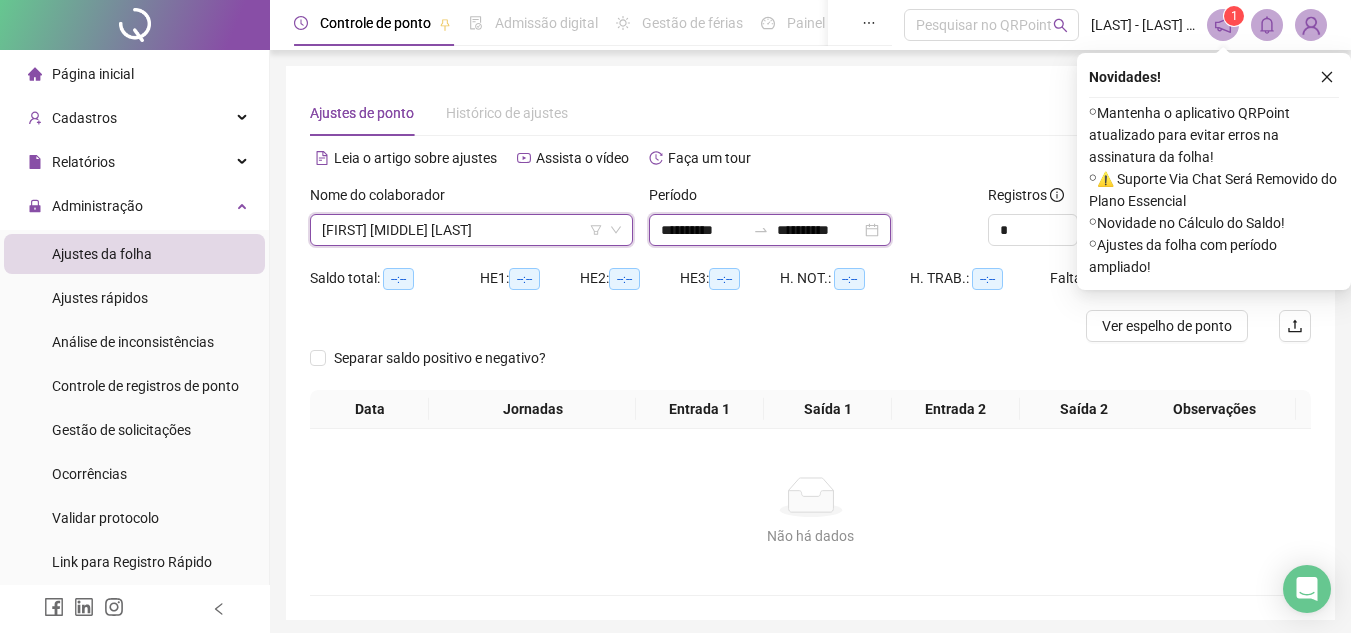 click on "**********" at bounding box center (703, 230) 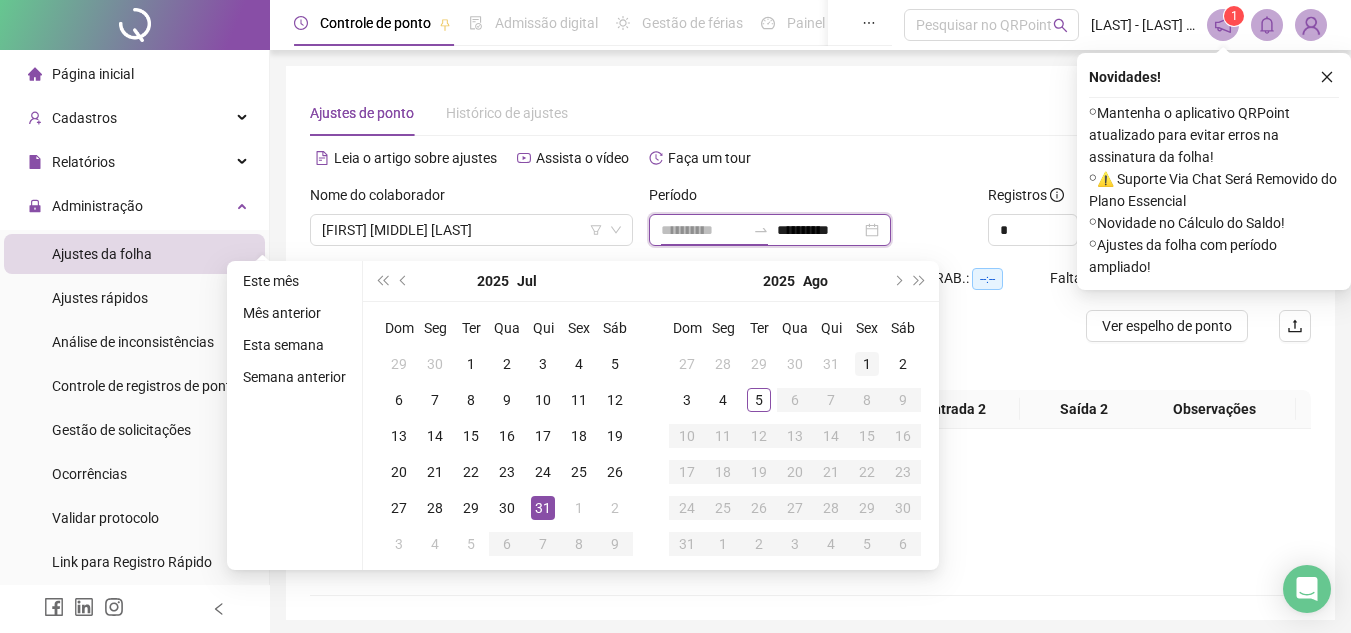type on "**********" 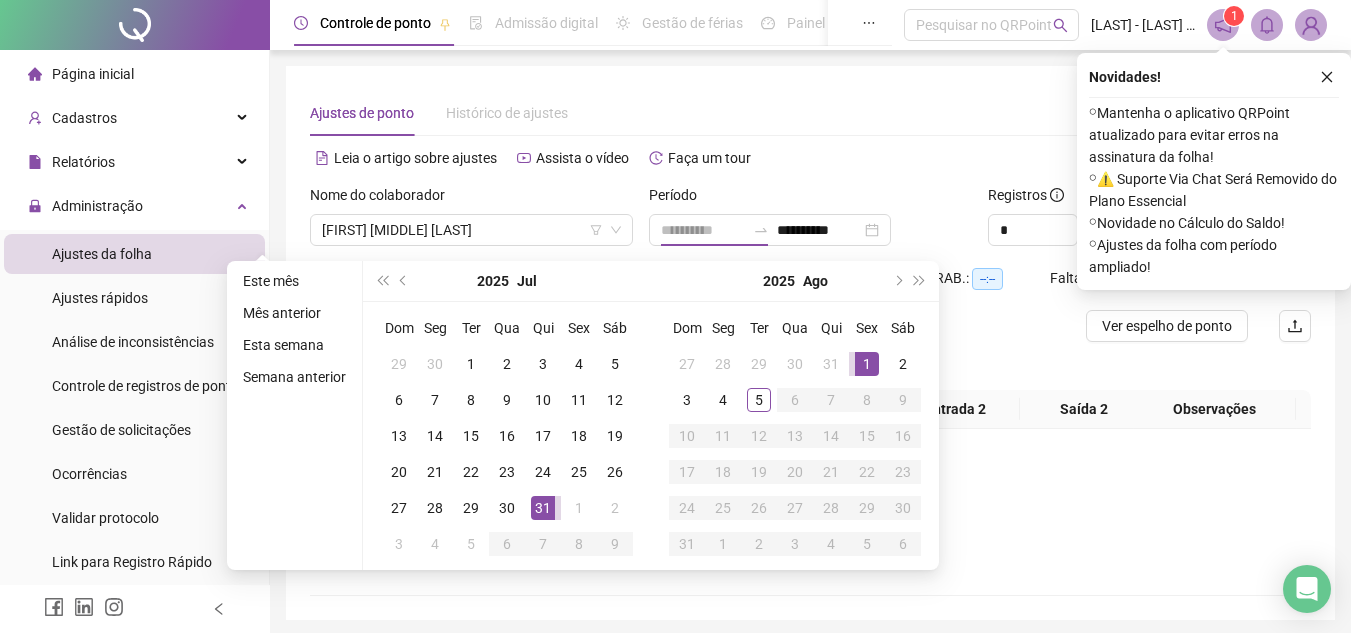 click on "1" at bounding box center (867, 364) 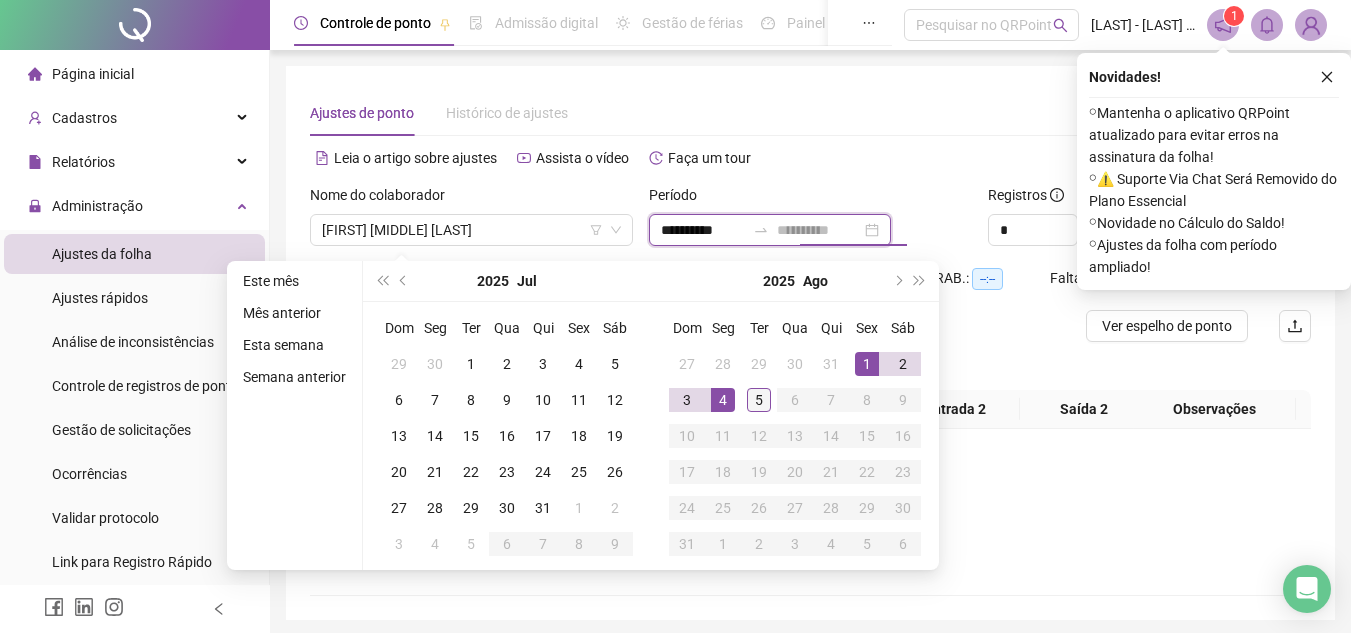 type on "**********" 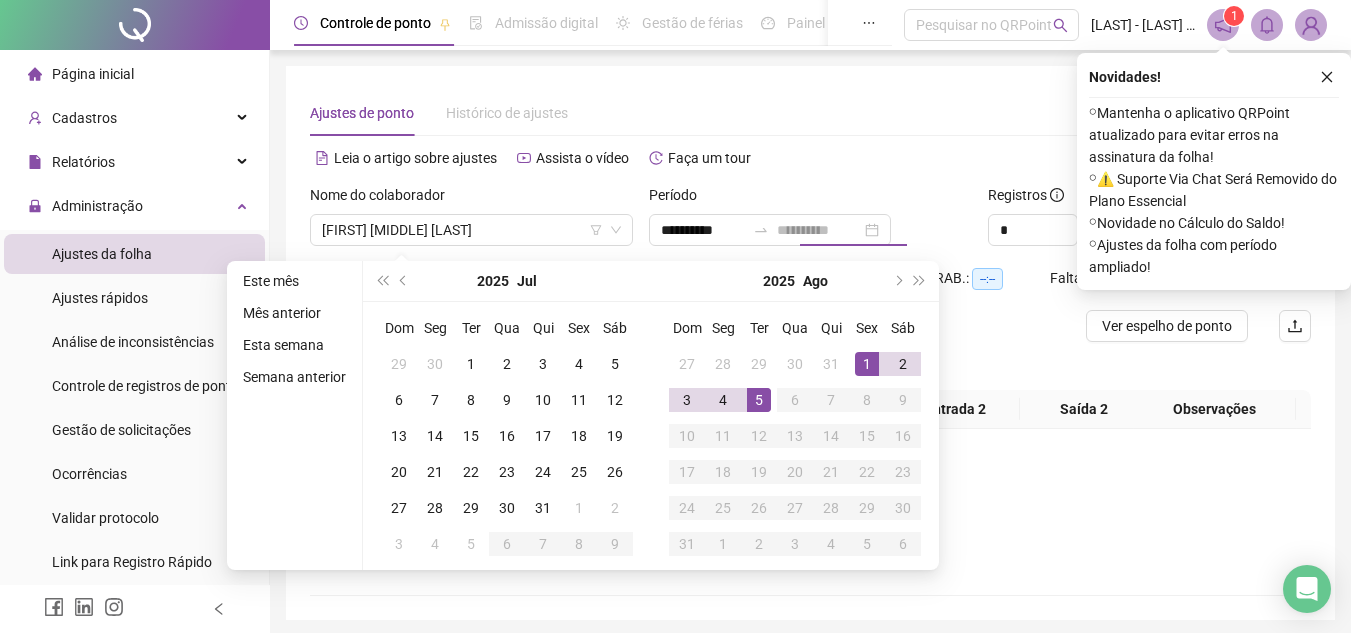 click on "5" at bounding box center [759, 400] 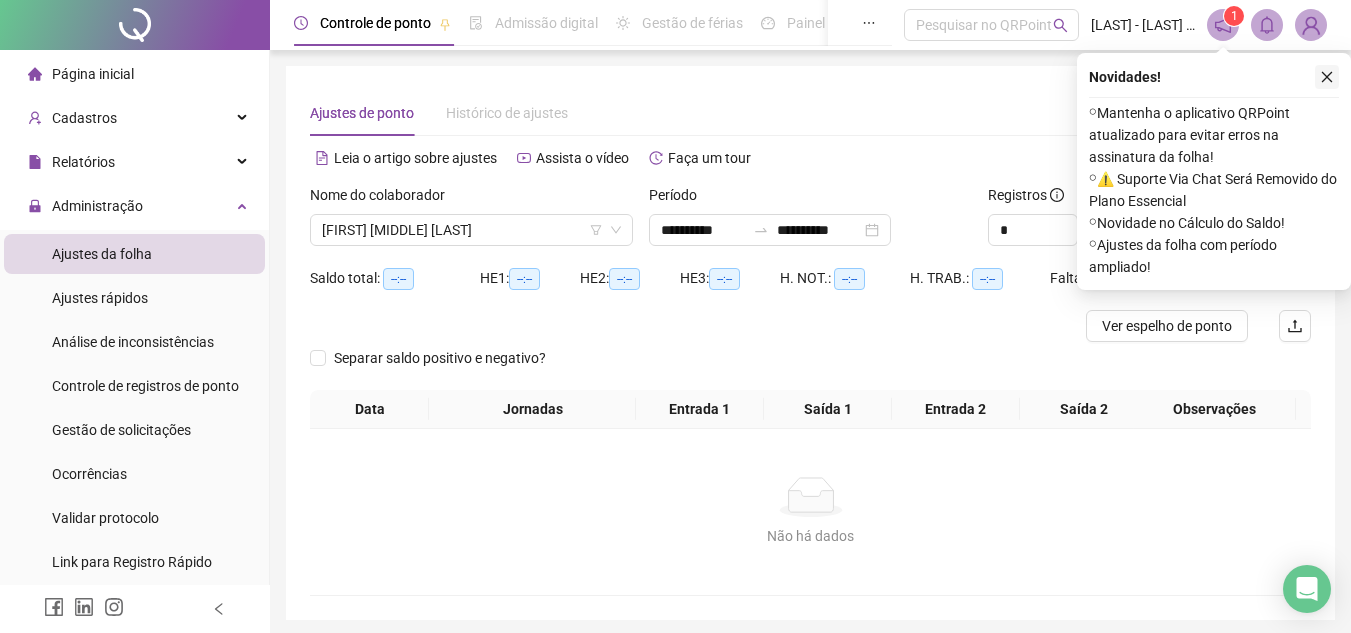 click 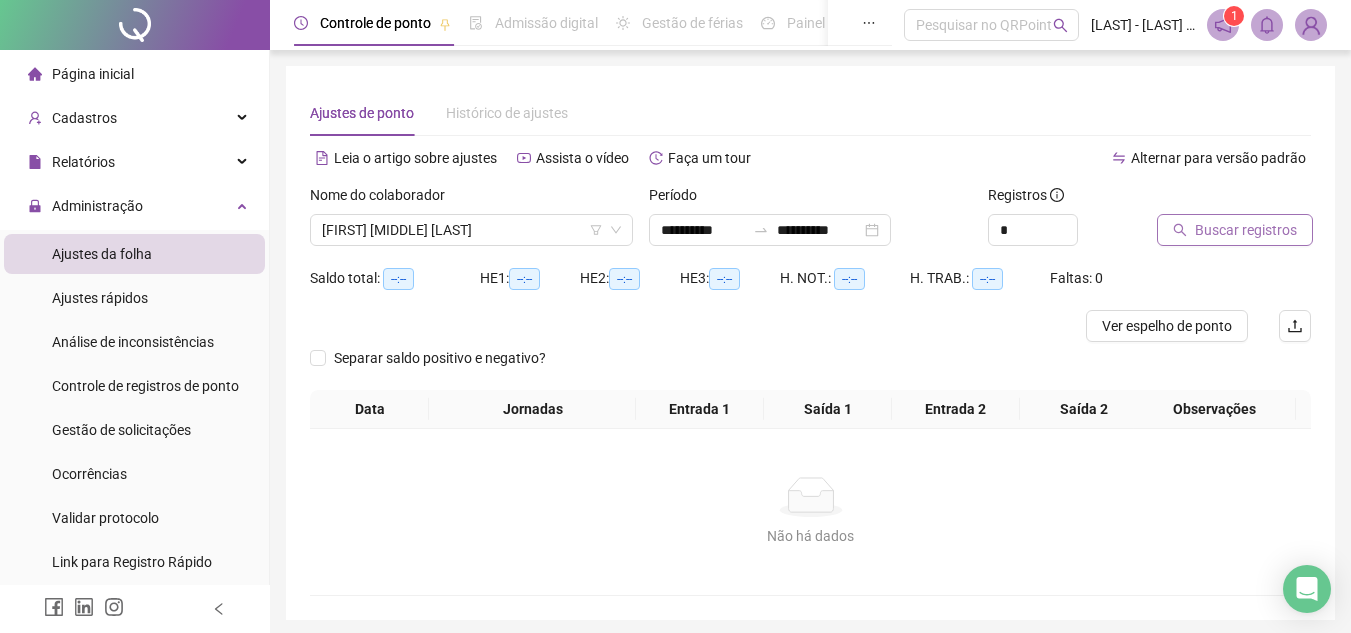 click on "Buscar registros" at bounding box center (1246, 230) 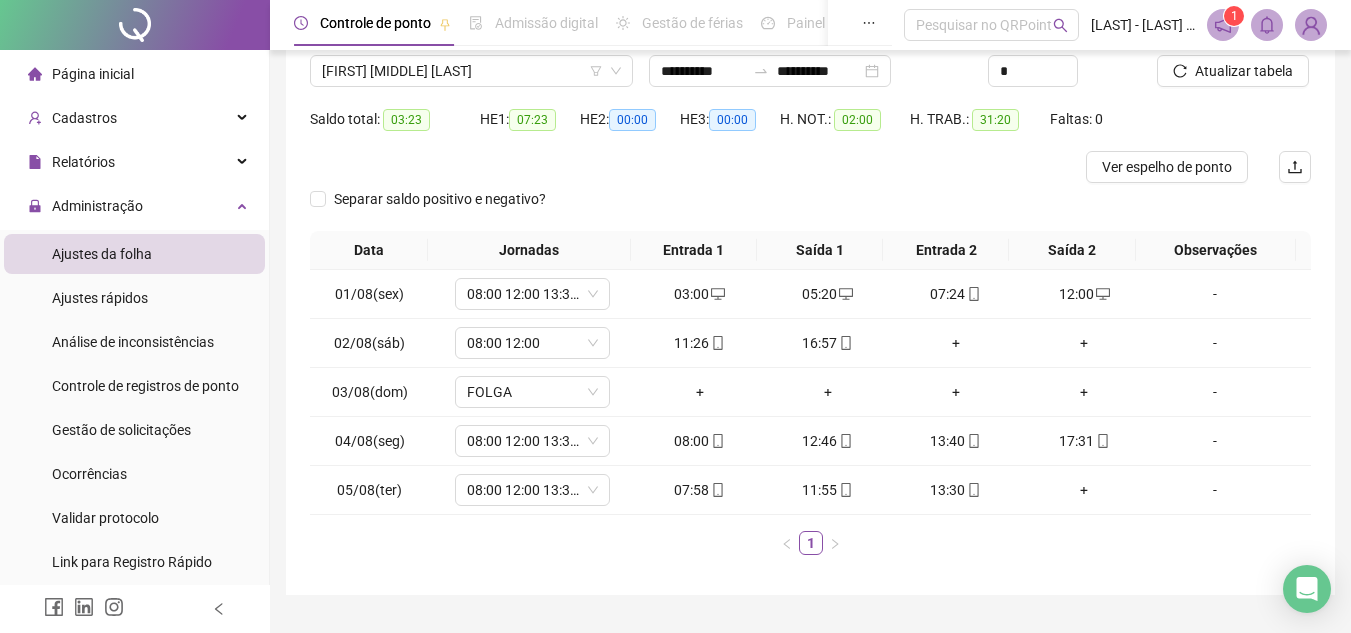 scroll, scrollTop: 161, scrollLeft: 0, axis: vertical 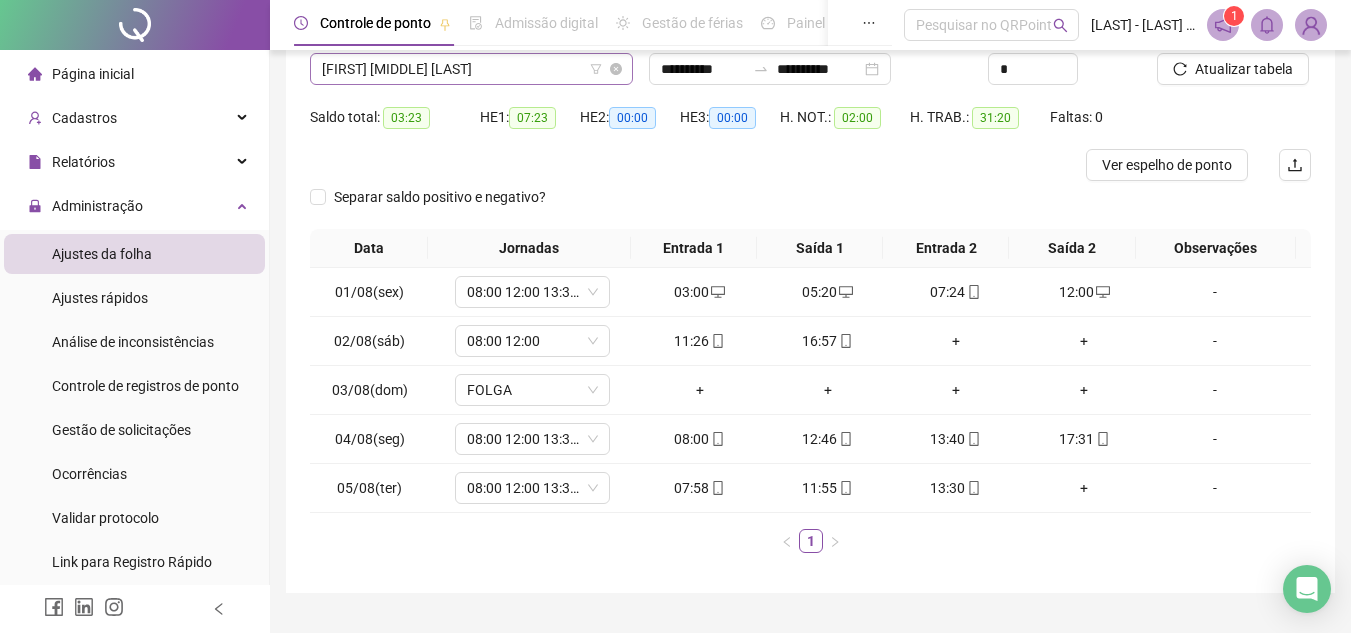 click on "[FIRST] [MIDDLE] [LAST]" at bounding box center (471, 69) 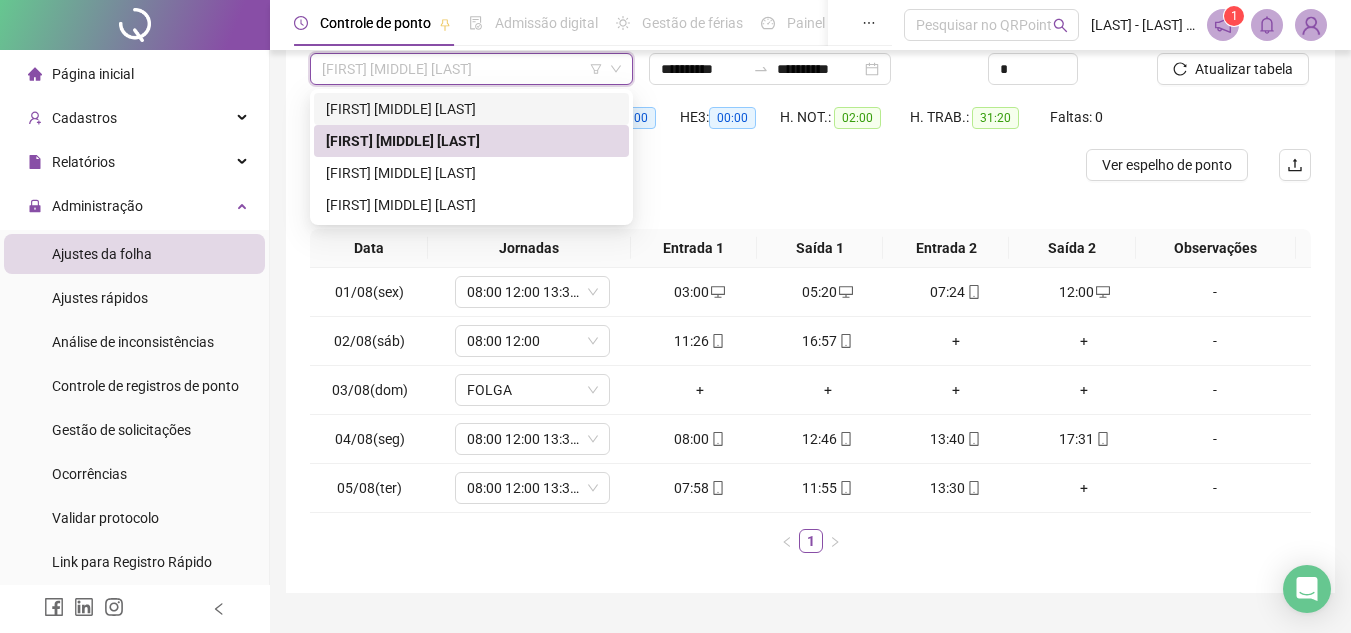 click on "[FIRST] [MIDDLE] [LAST]" at bounding box center (471, 109) 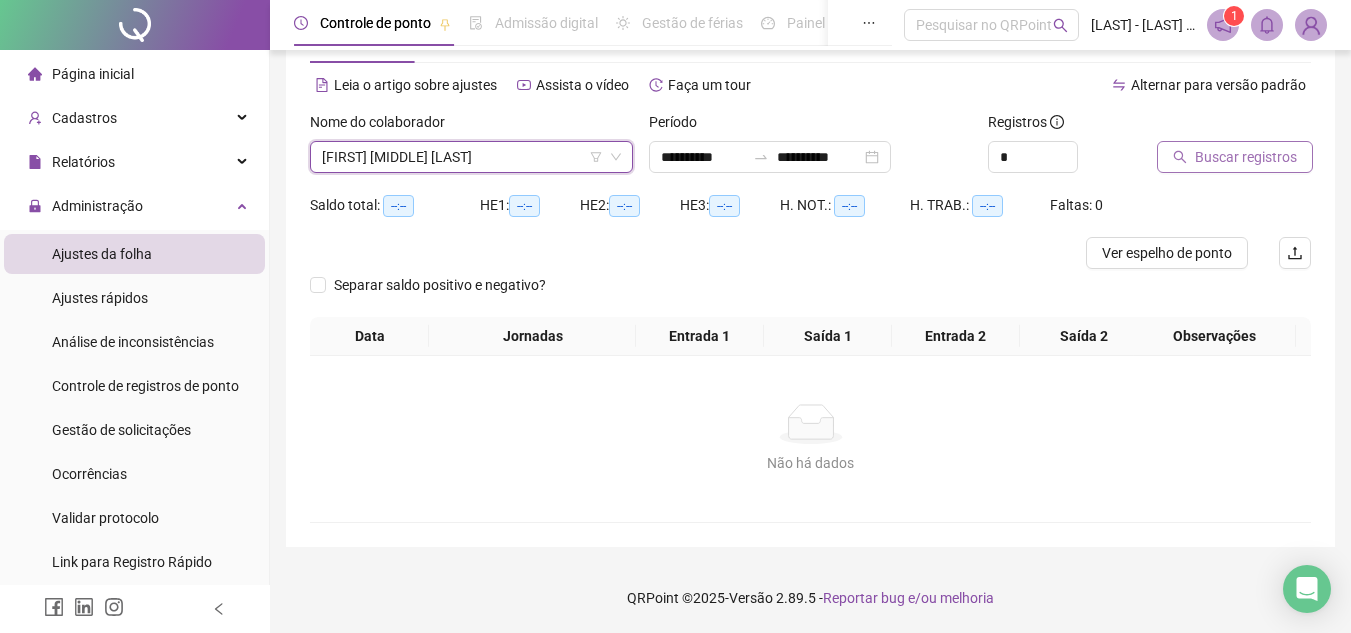 click on "Buscar registros" at bounding box center (1246, 157) 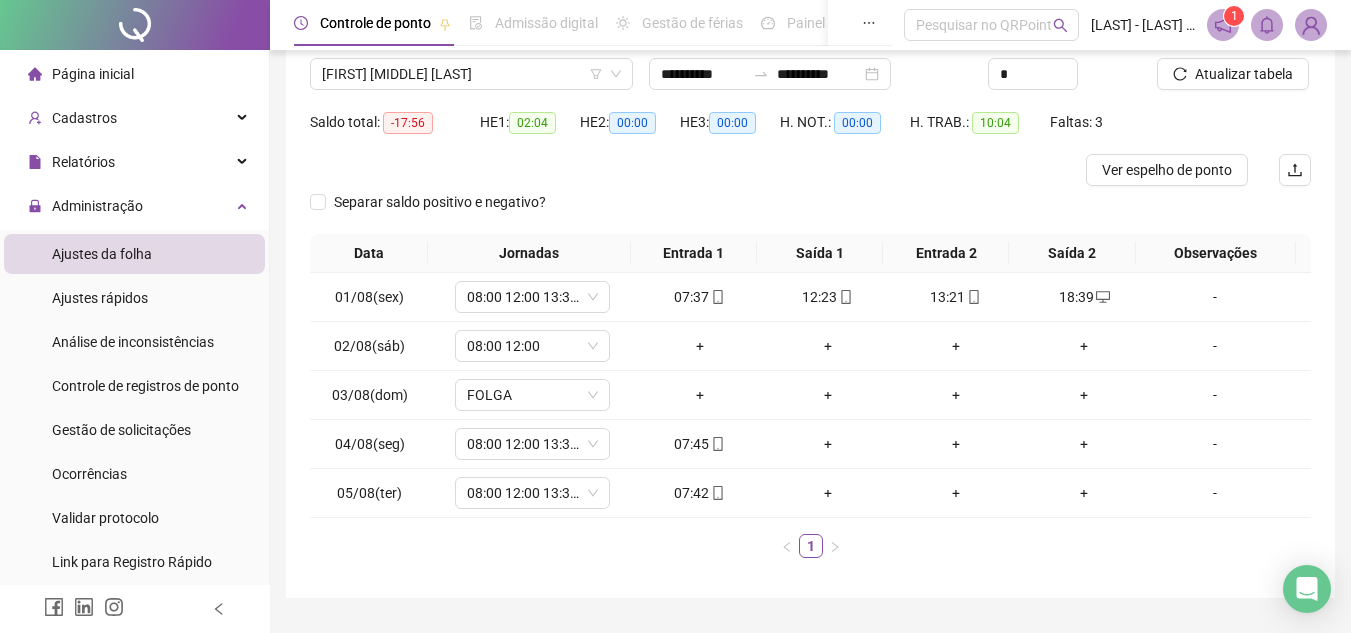 scroll, scrollTop: 184, scrollLeft: 0, axis: vertical 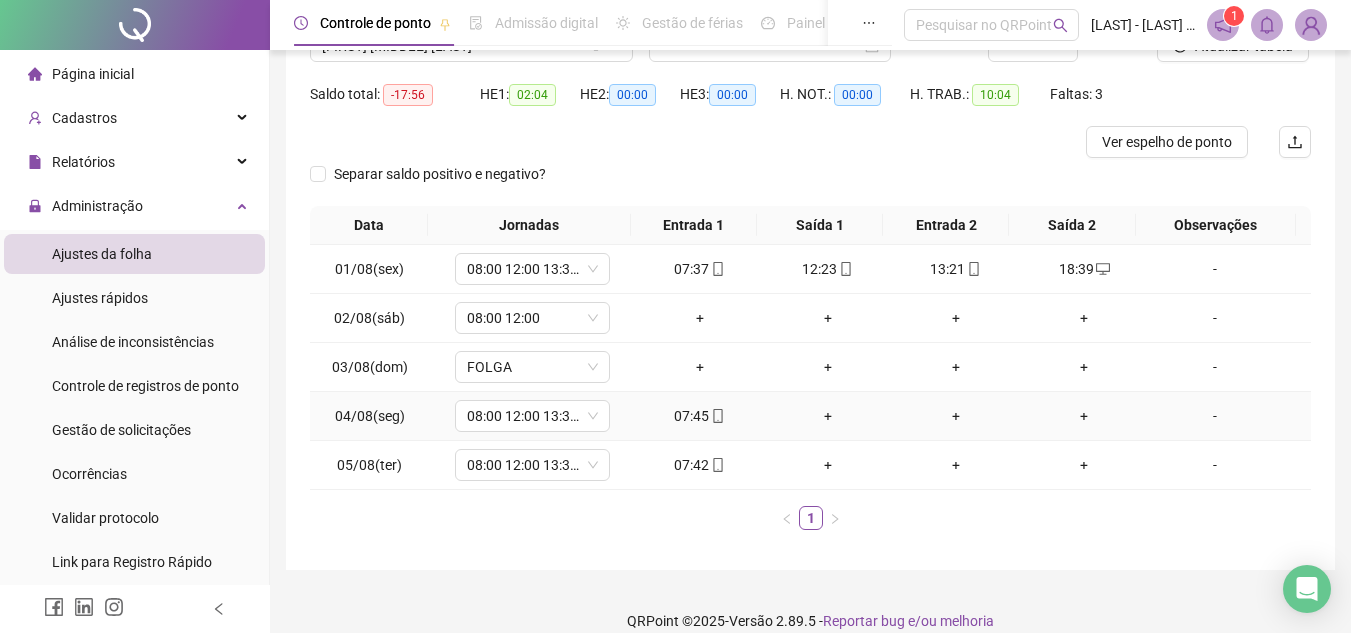 click on "+" at bounding box center (828, 416) 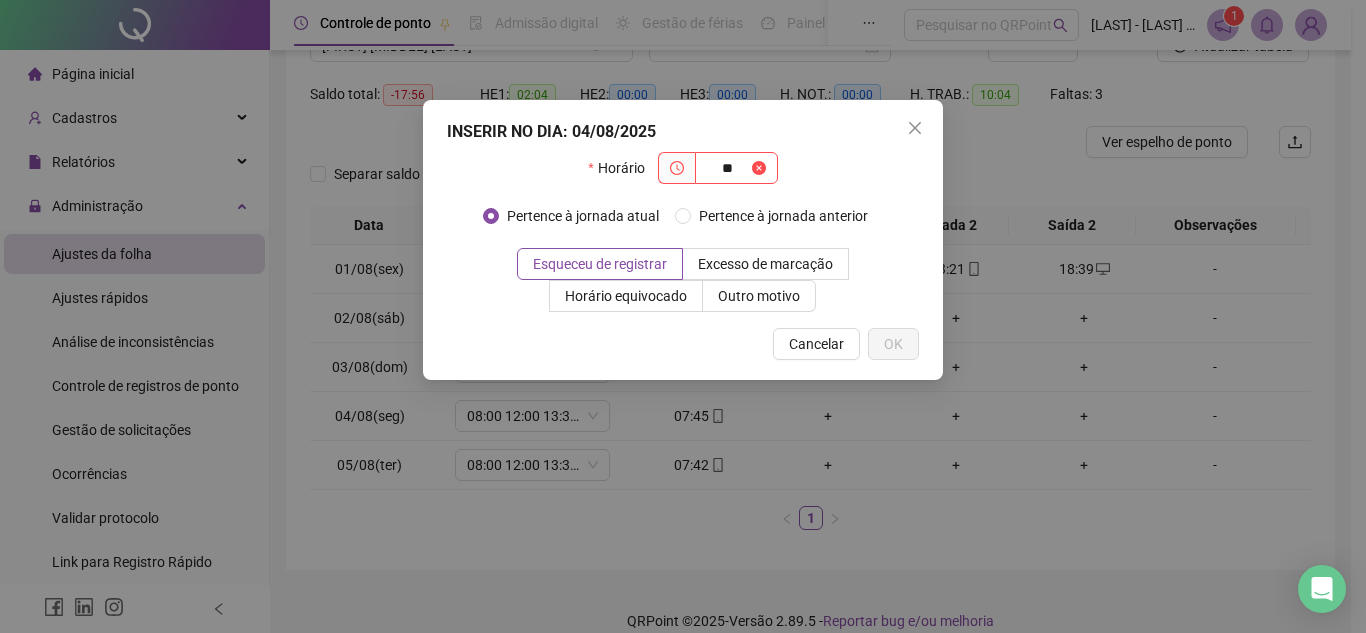 type on "*" 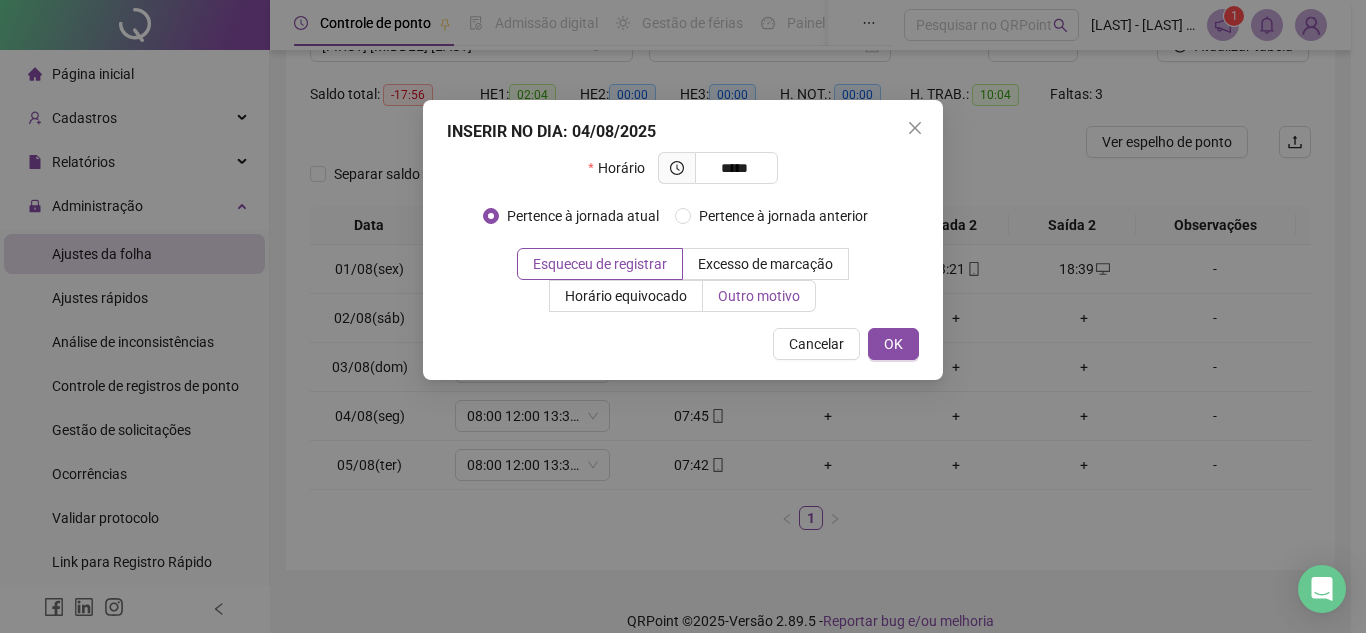 type on "*****" 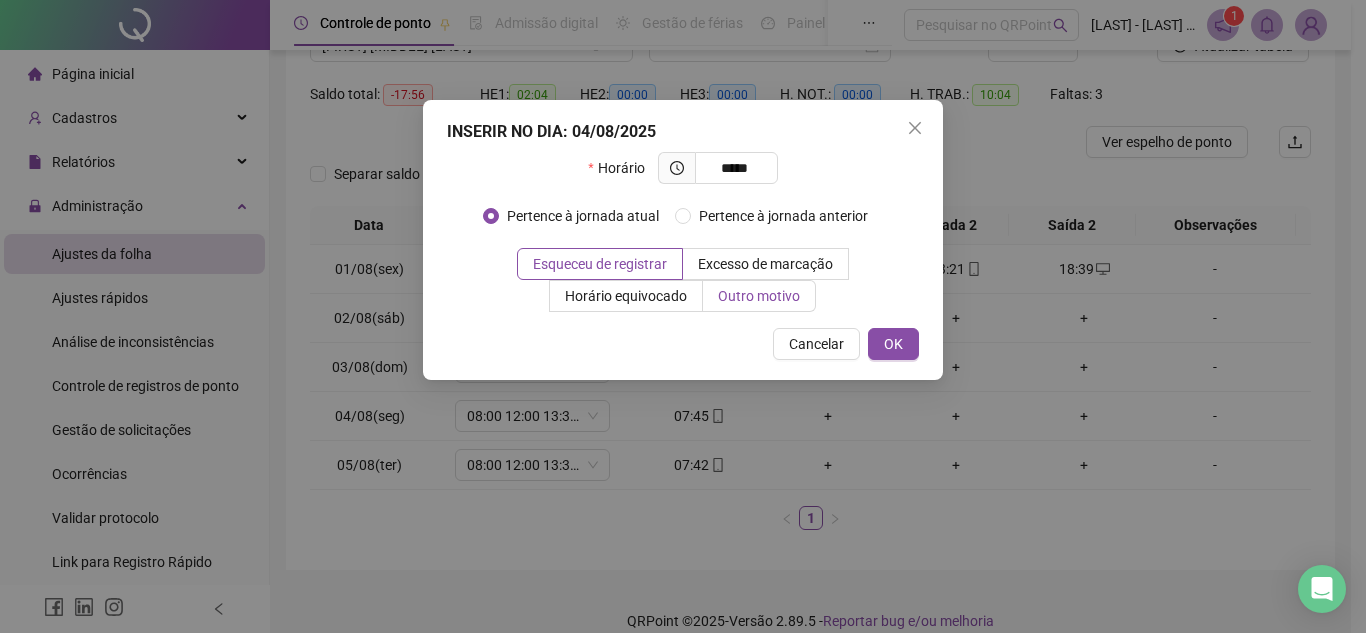 click on "Outro motivo" at bounding box center (759, 296) 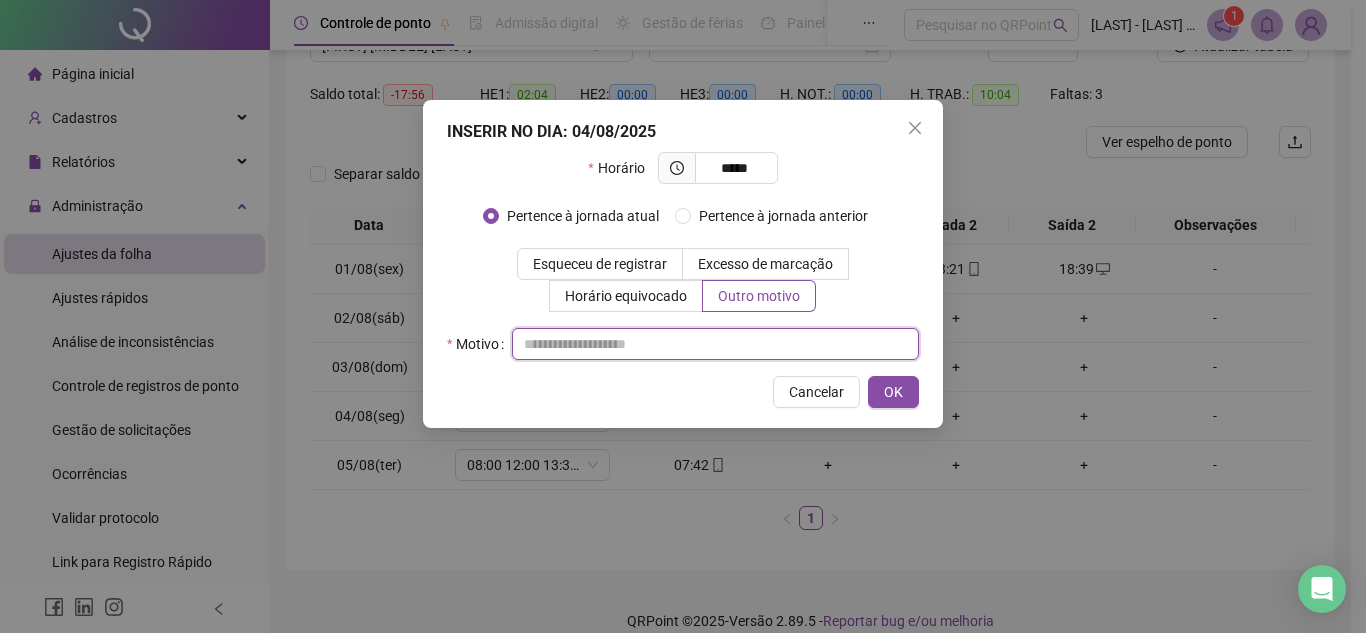 click at bounding box center (715, 344) 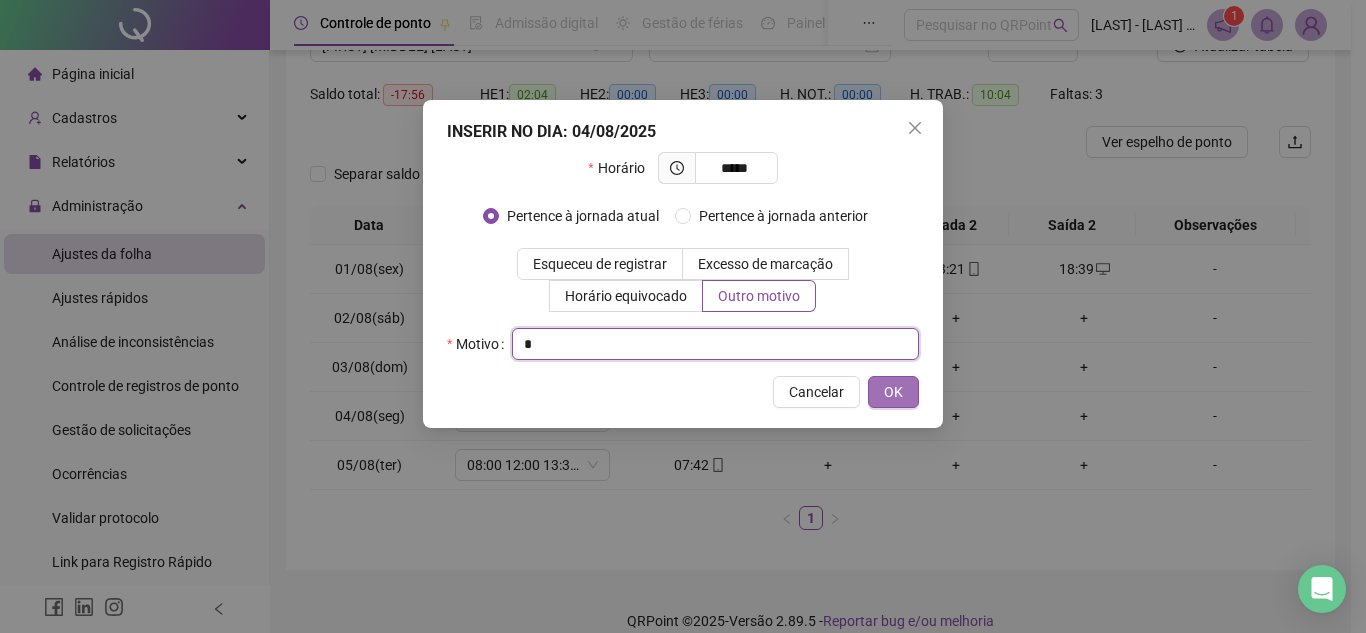 type 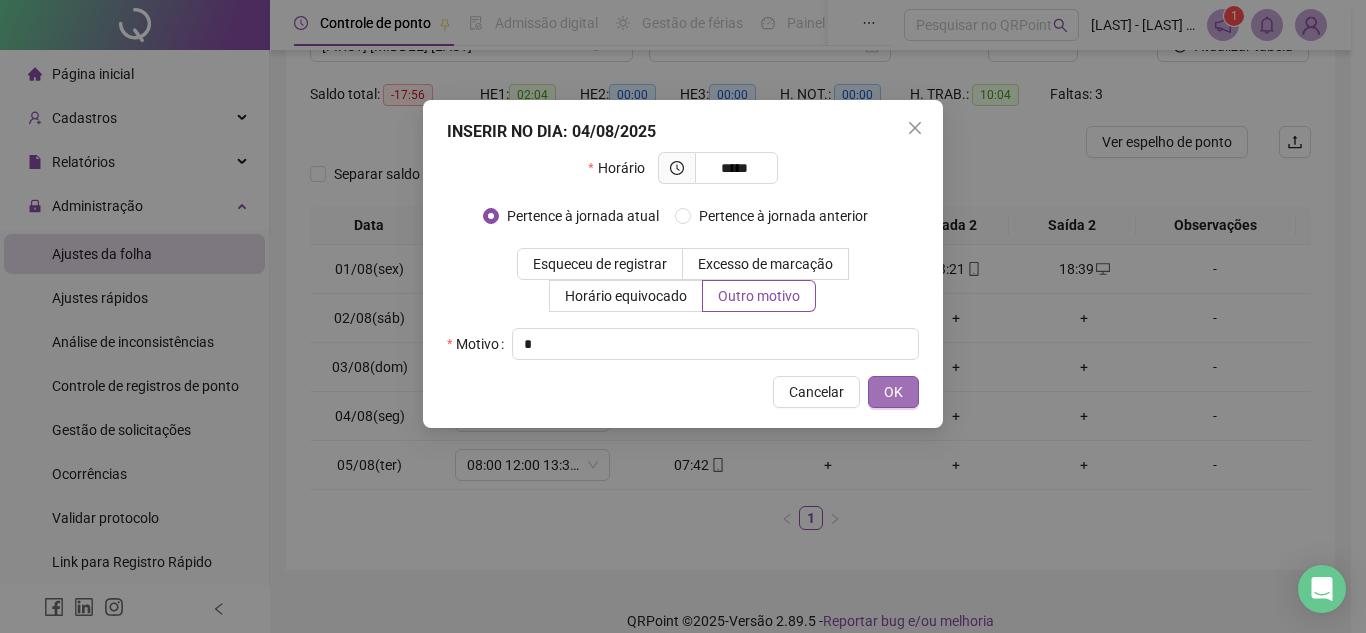 click on "OK" at bounding box center [893, 392] 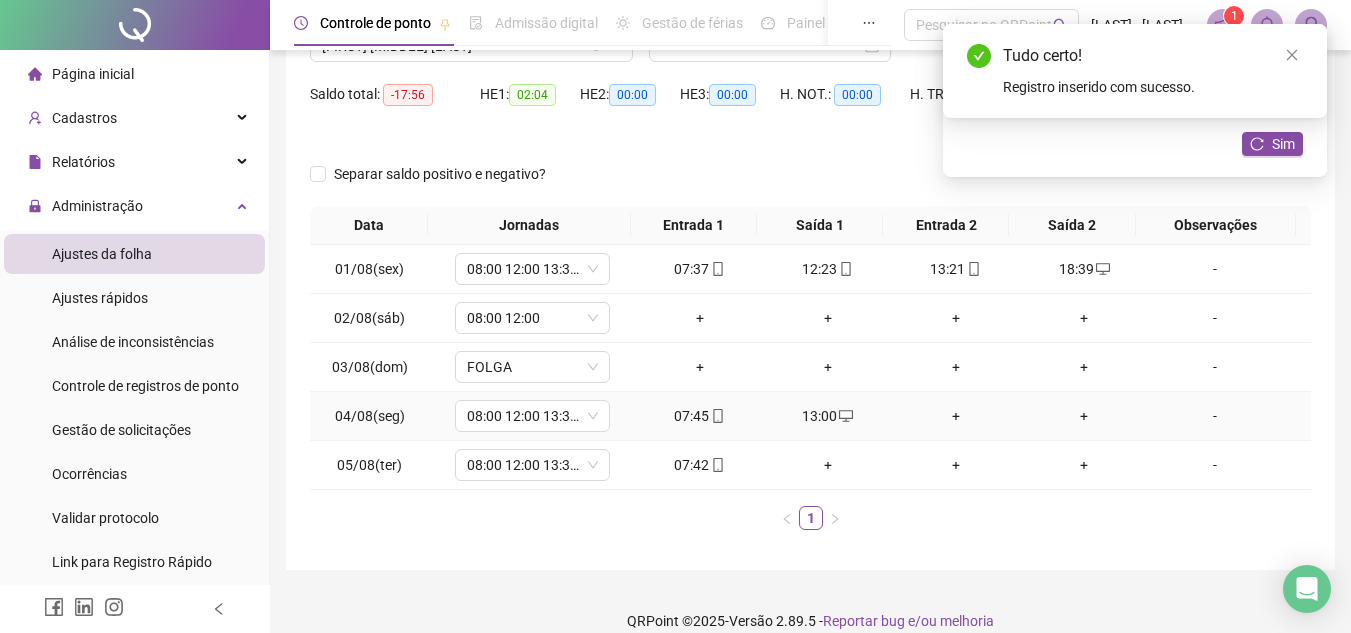 click on "+" at bounding box center (956, 416) 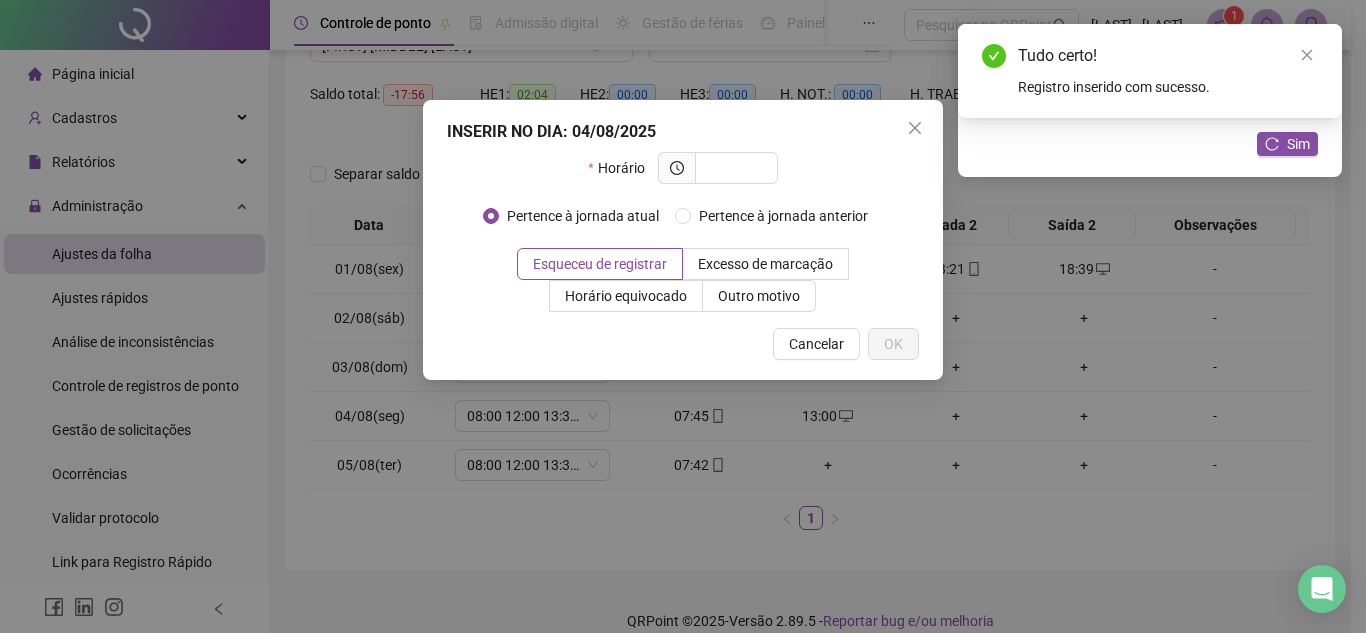 click on "INSERIR NO DIA :   04/08/2025 Horário Pertence à jornada atual Pertence à jornada anterior Esqueceu de registrar Excesso de marcação Horário equivocado Outro motivo Motivo Cancelar OK" at bounding box center [683, 240] 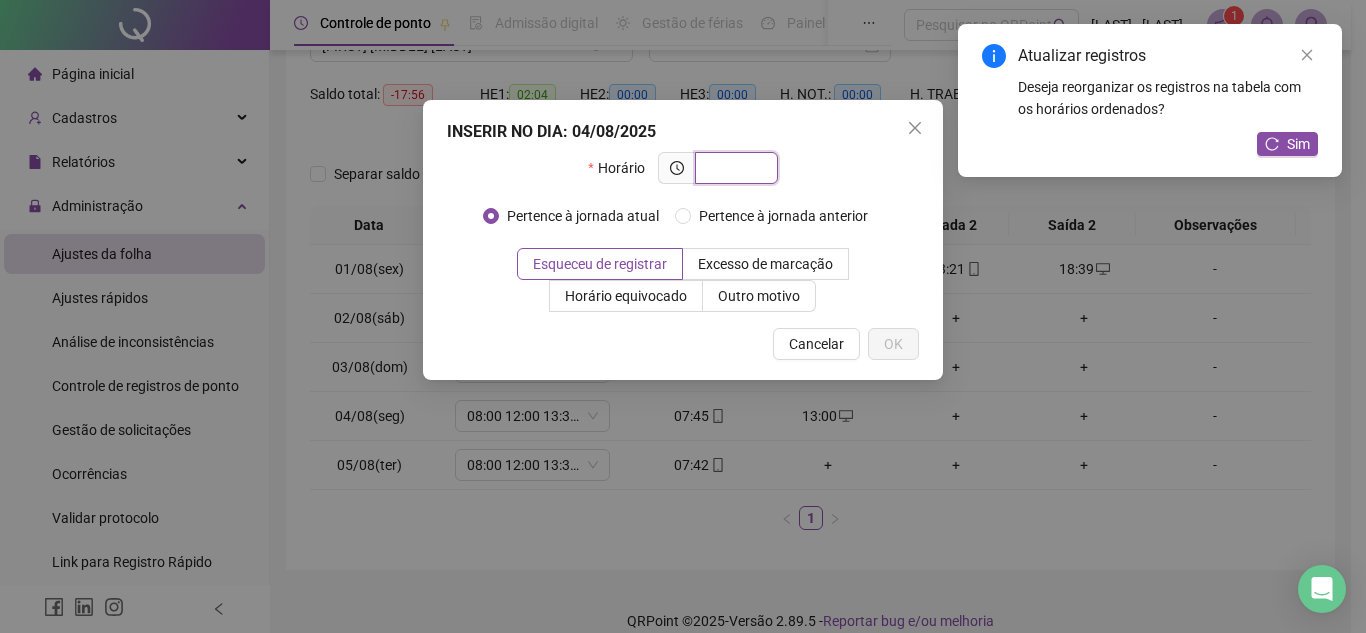 click at bounding box center (734, 168) 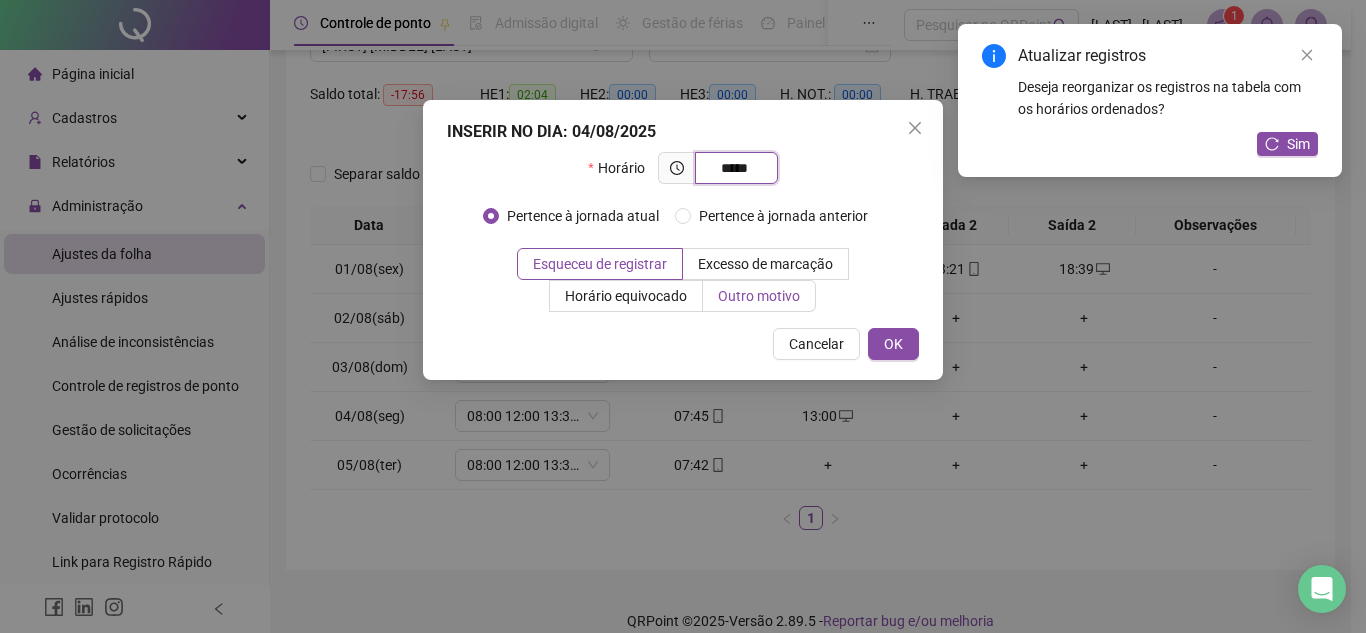 type on "*****" 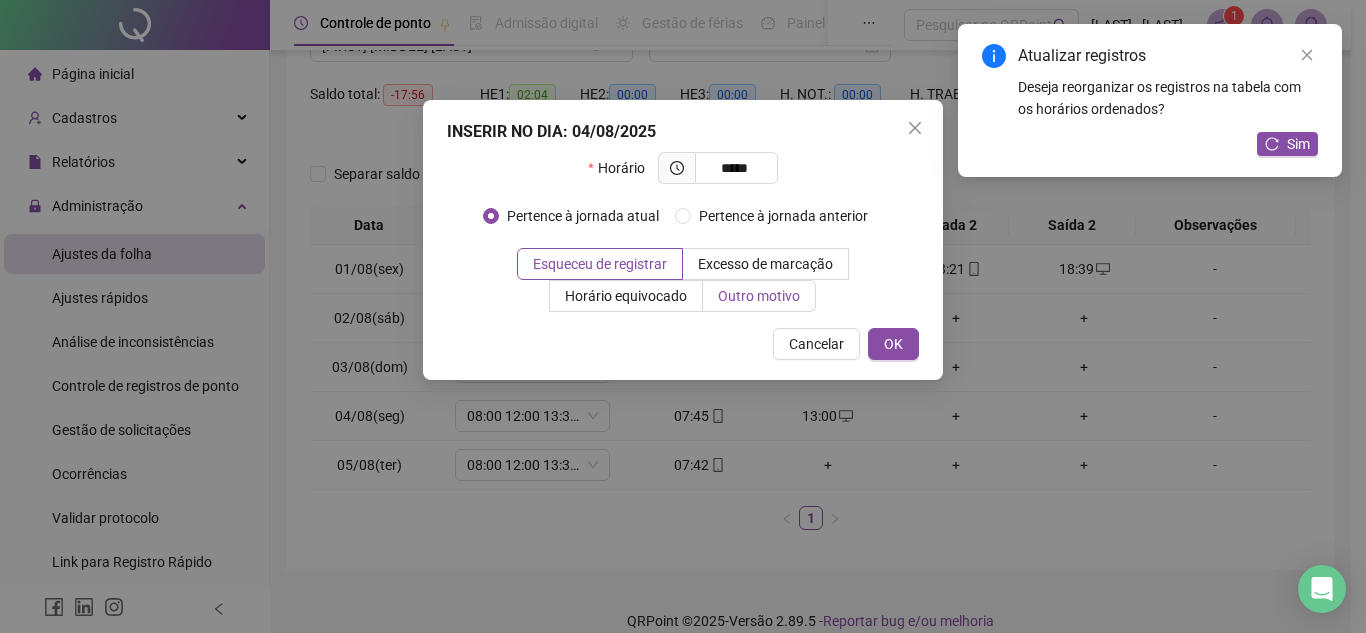 click on "Outro motivo" at bounding box center [759, 296] 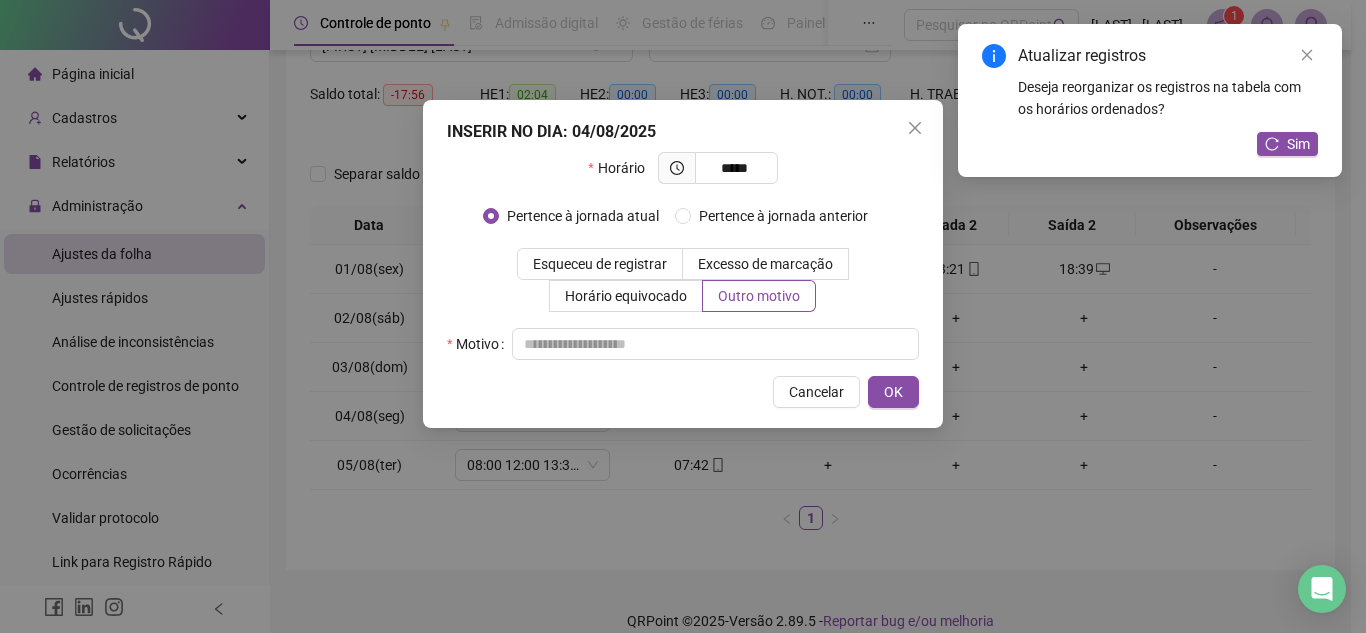 click on "INSERIR NO DIA :   04/08/2025 Horário ***** Pertence à jornada atual Pertence à jornada anterior Esqueceu de registrar Excesso de marcação Horário equivocado Outro motivo Motivo Cancelar OK" at bounding box center (683, 264) 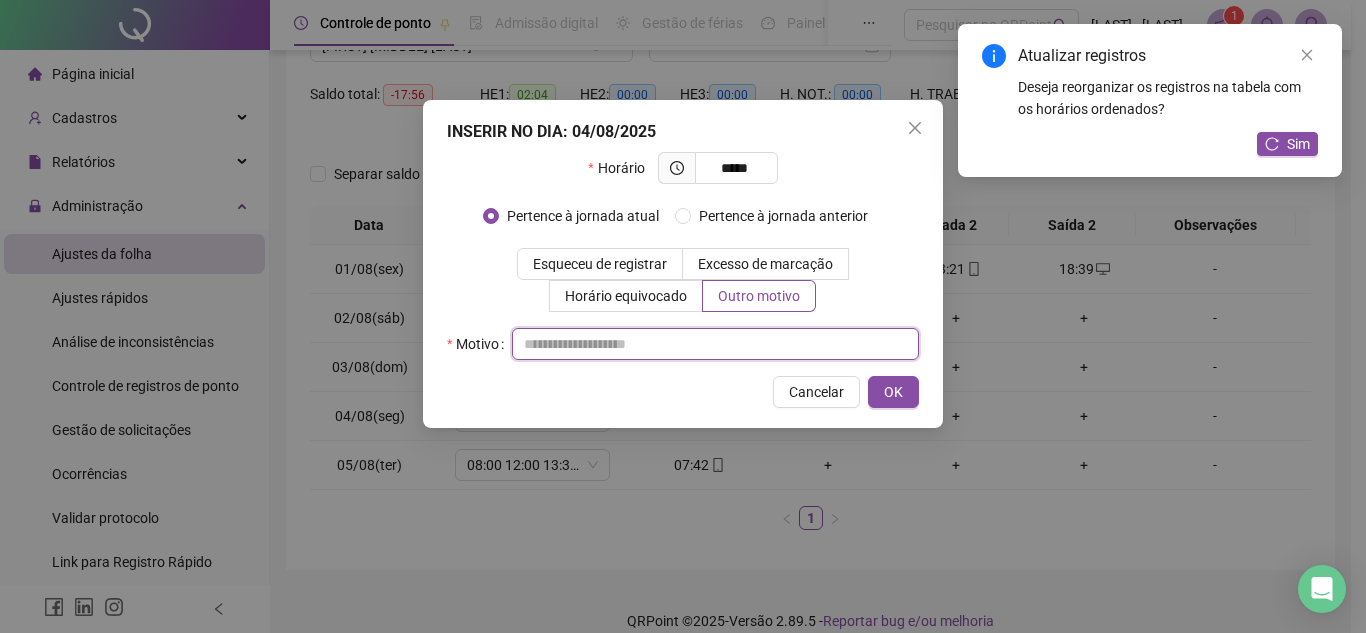 click at bounding box center (715, 344) 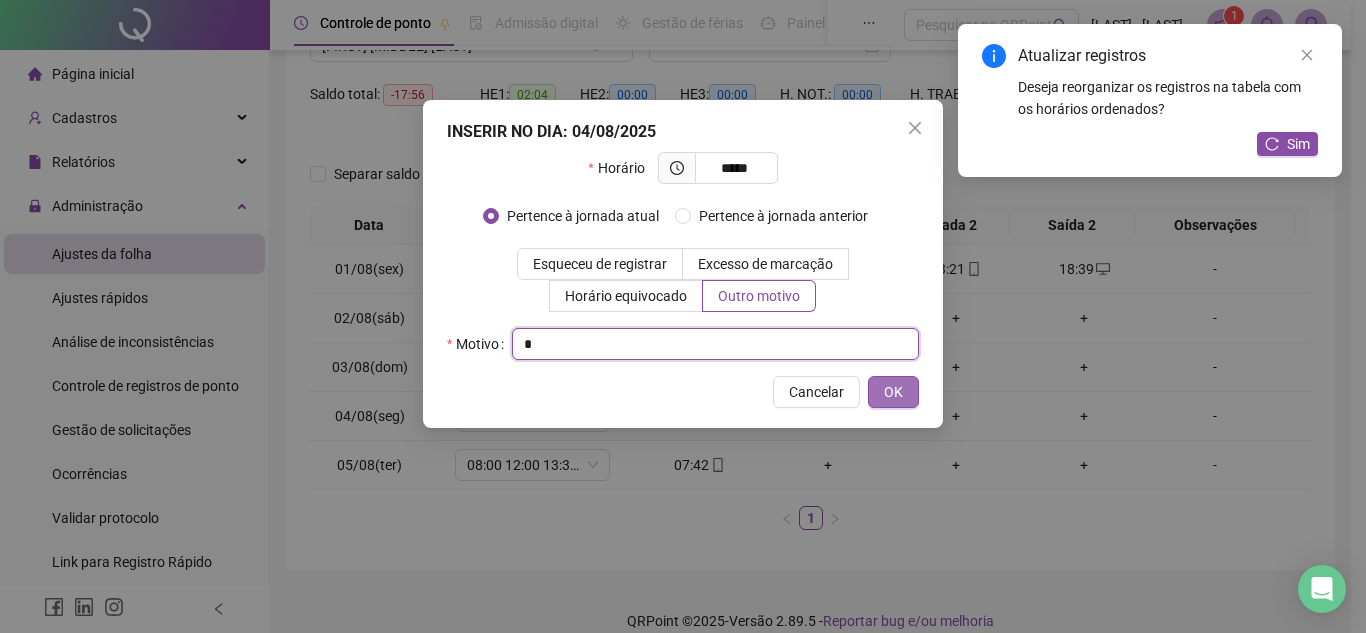 type 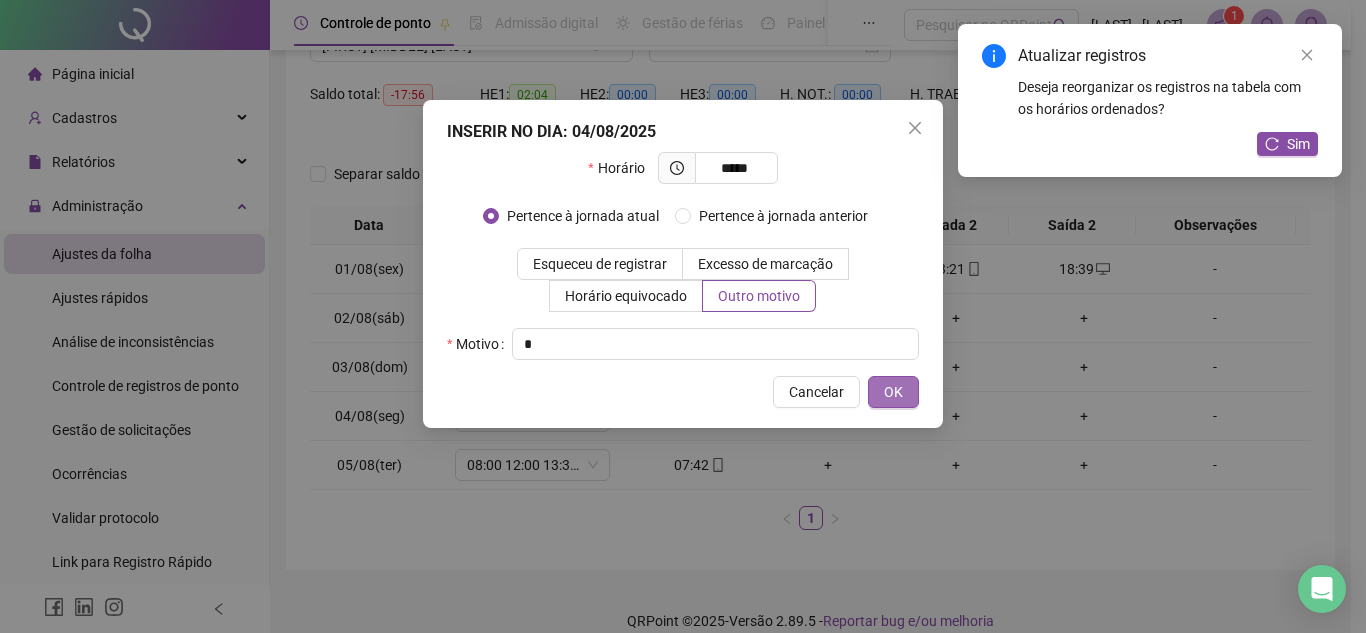 click on "OK" at bounding box center [893, 392] 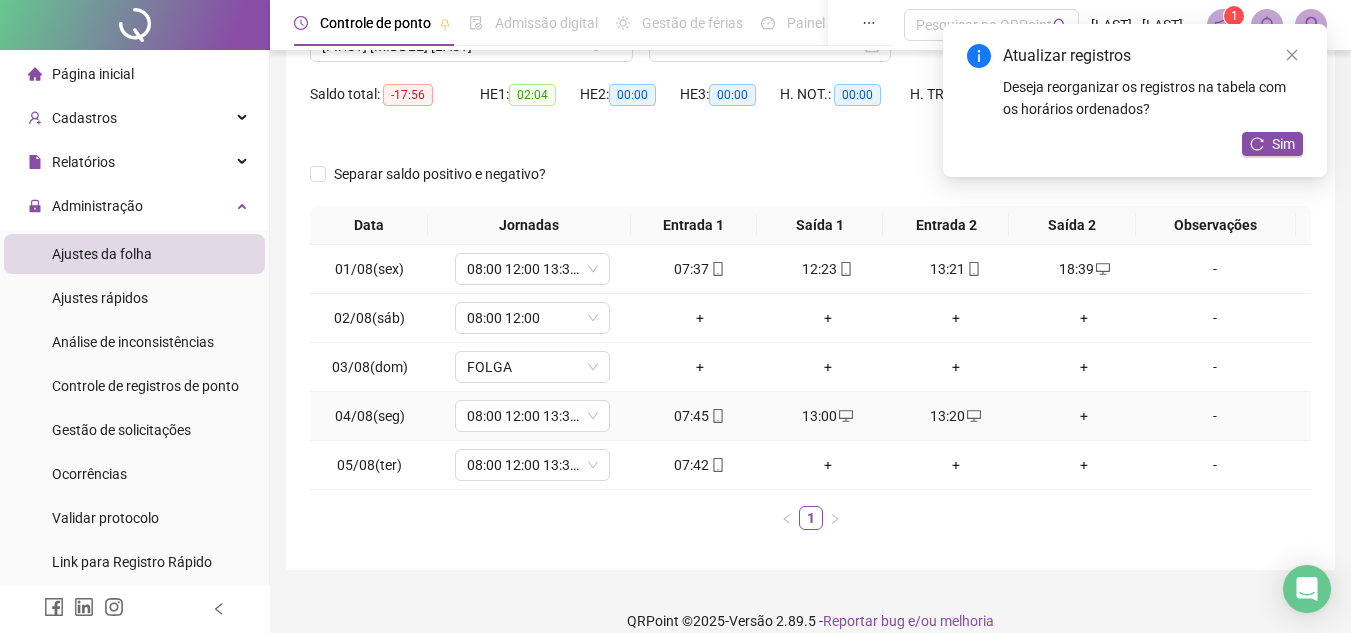 click on "+" at bounding box center (1084, 416) 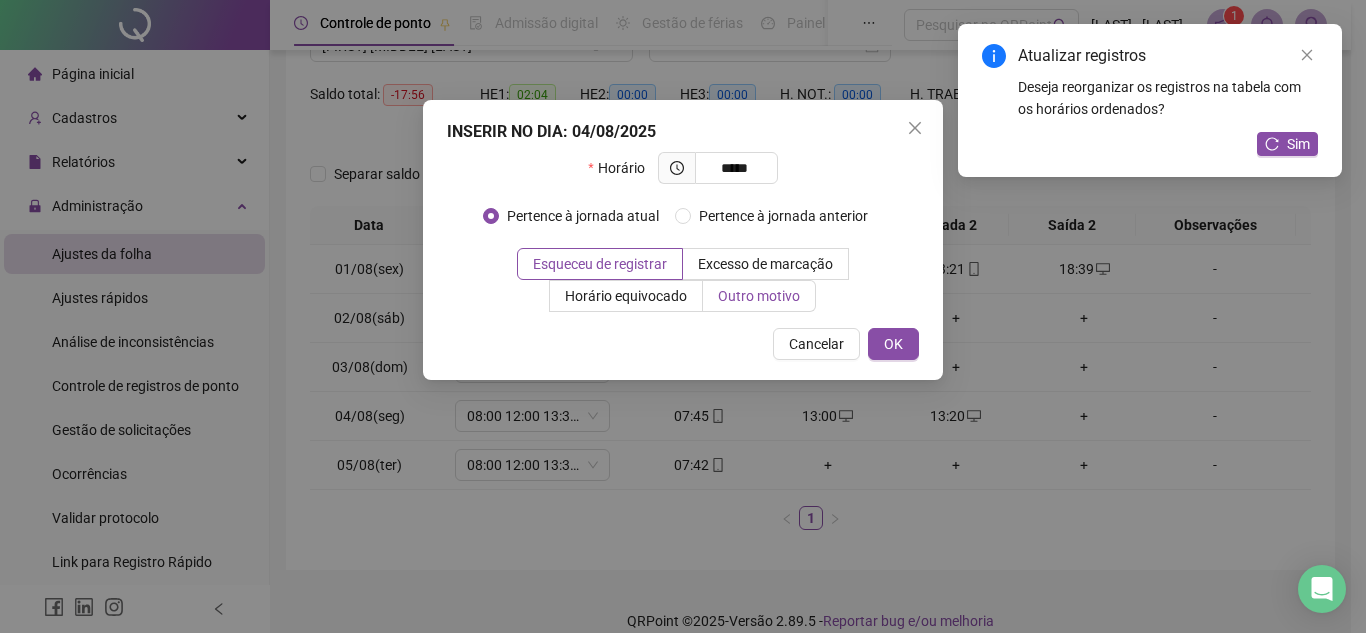 type on "*****" 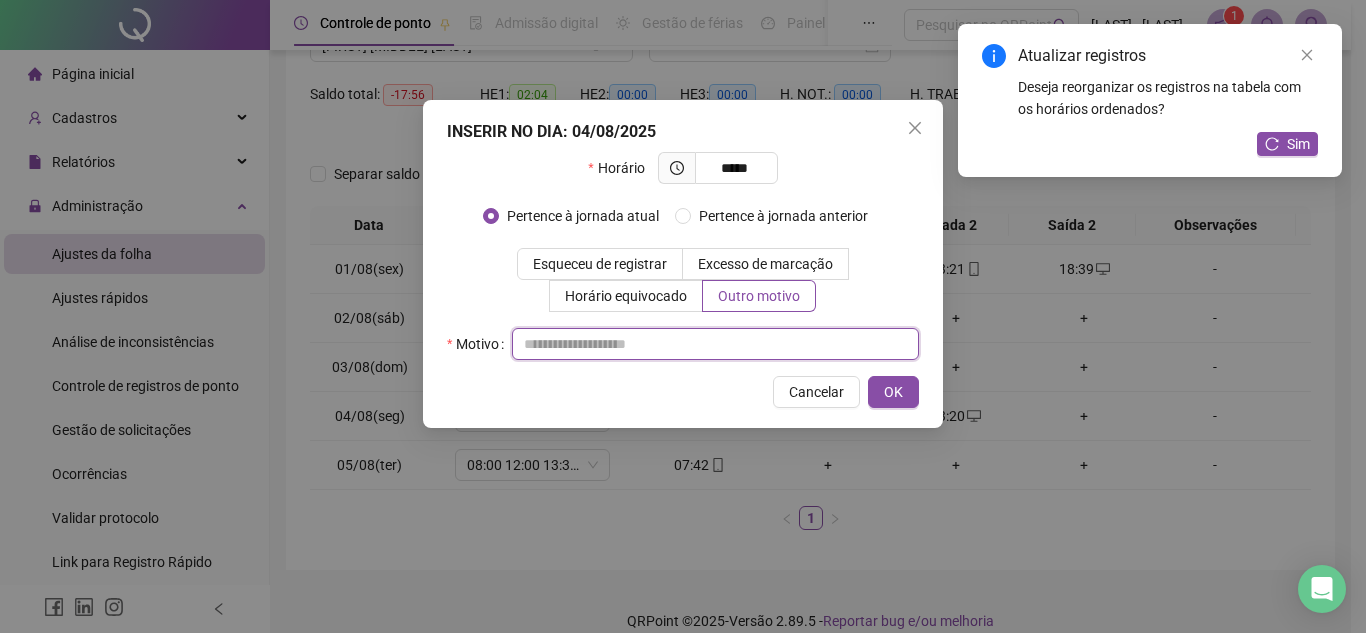 click at bounding box center [715, 344] 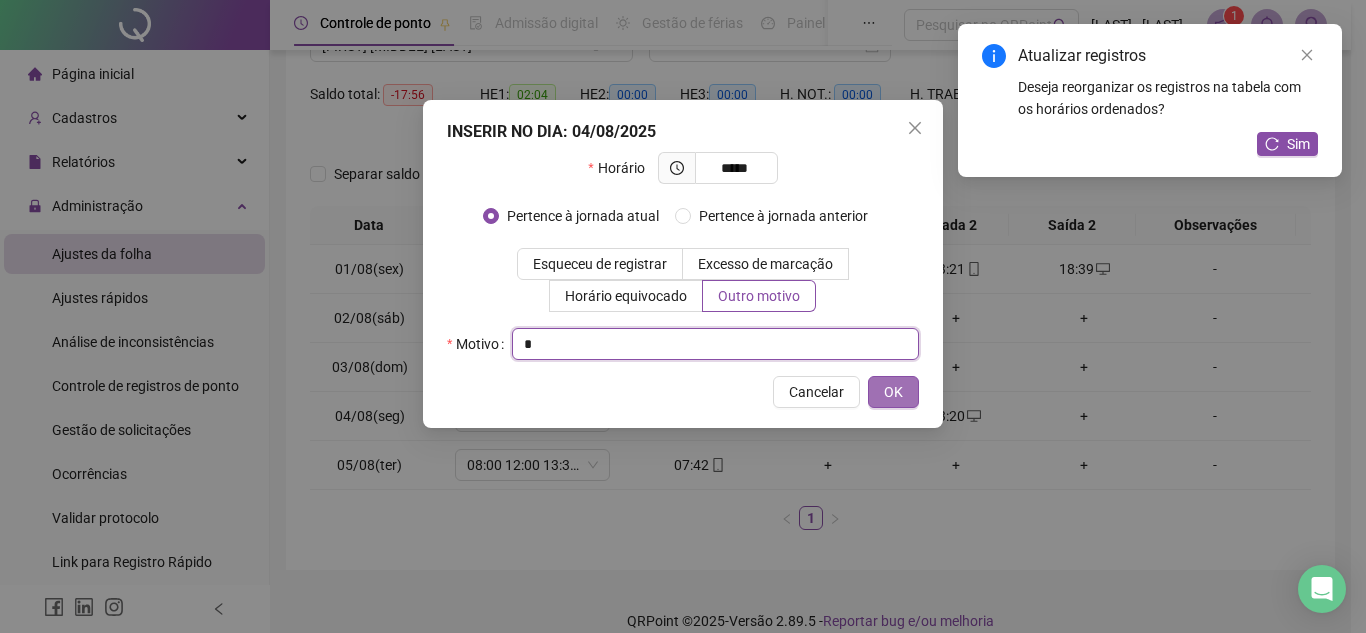 type 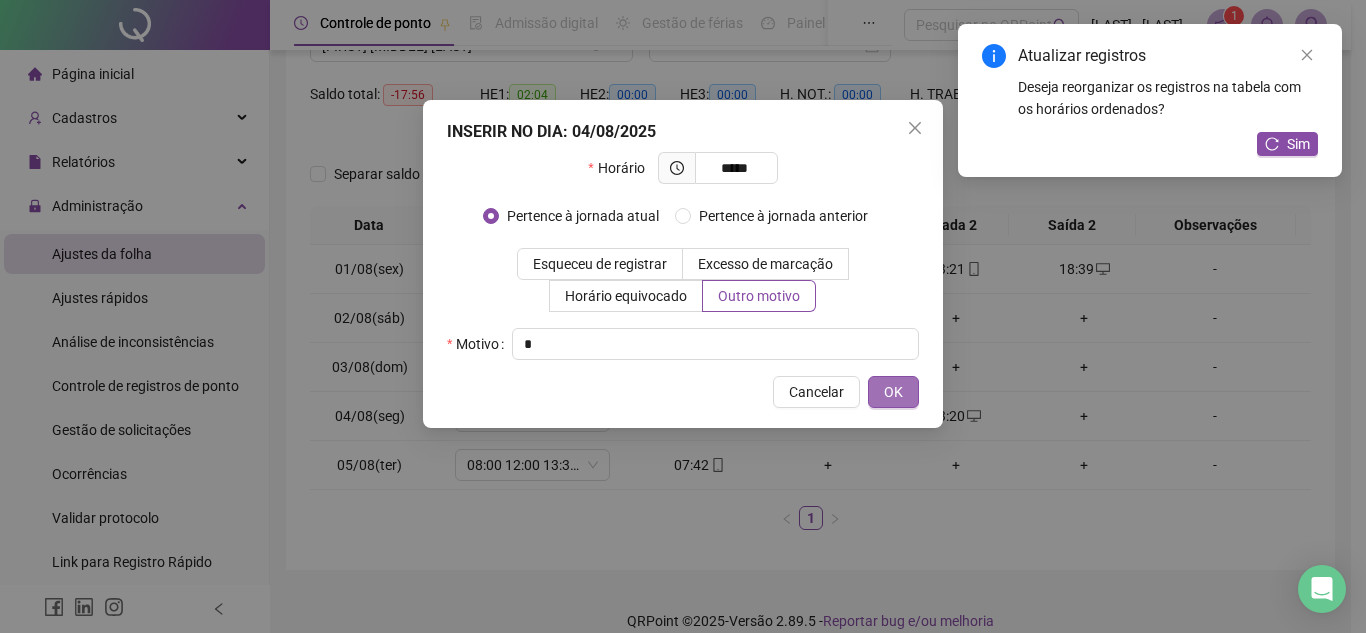 click on "OK" at bounding box center (893, 392) 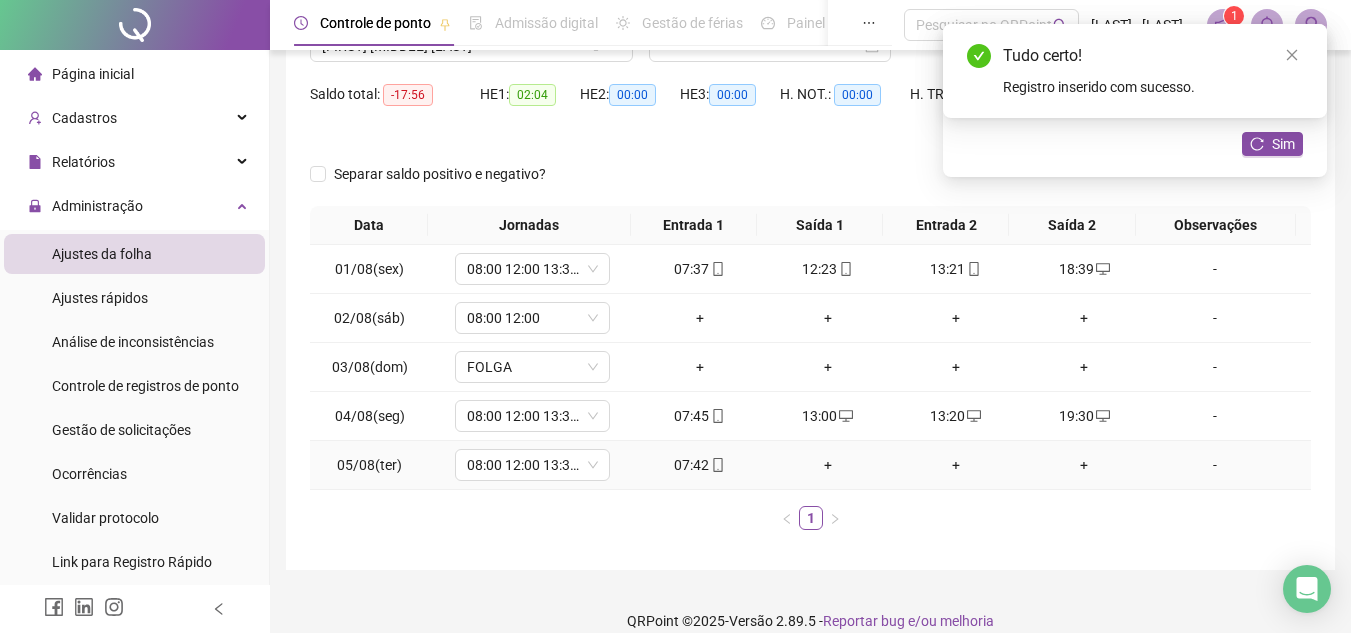 click on "+" at bounding box center [828, 465] 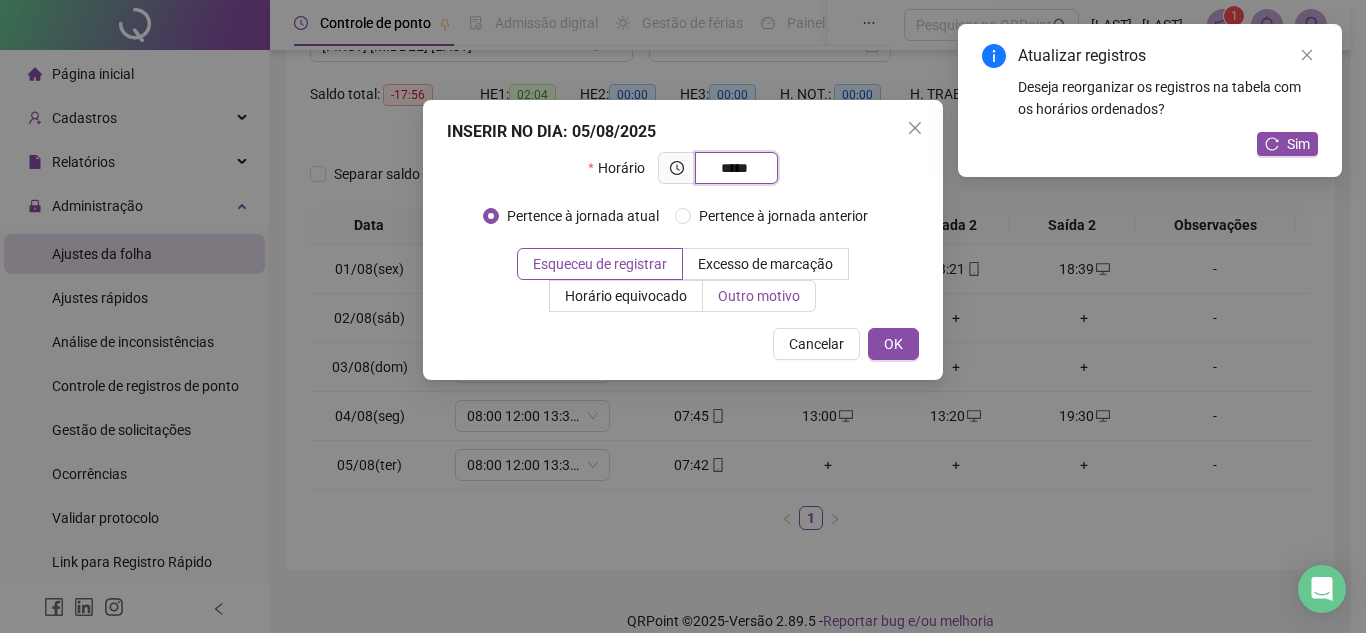 type on "*****" 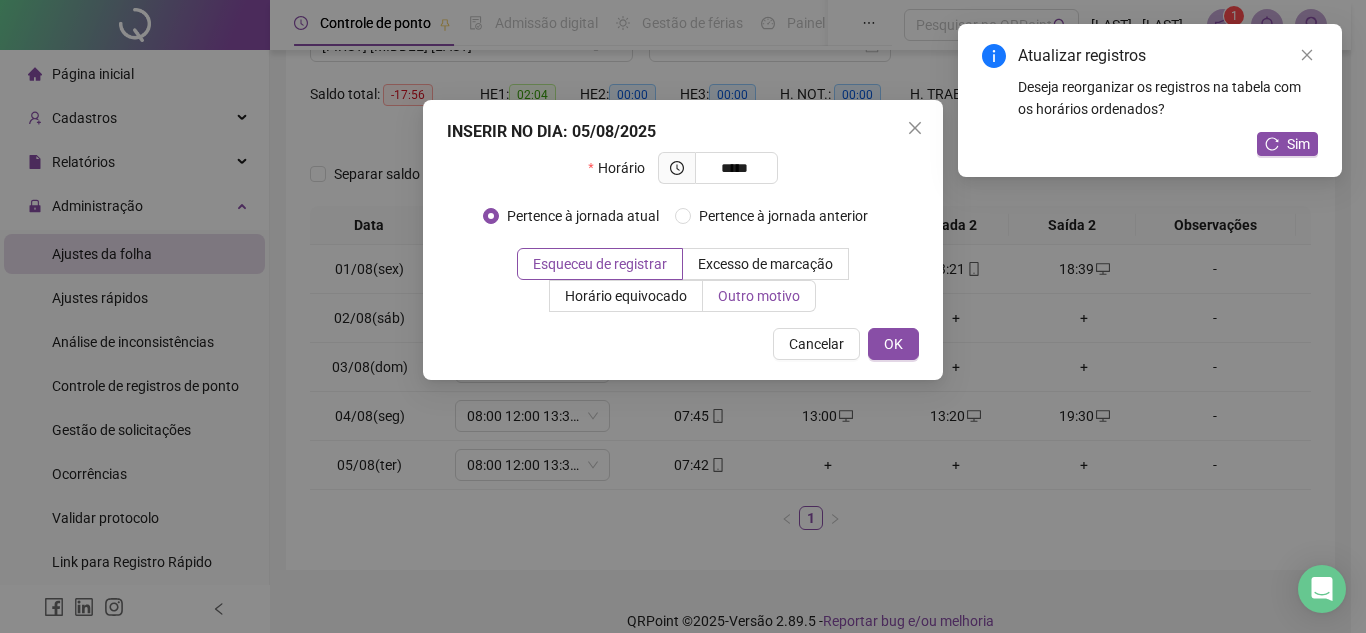 click on "Outro motivo" at bounding box center (759, 296) 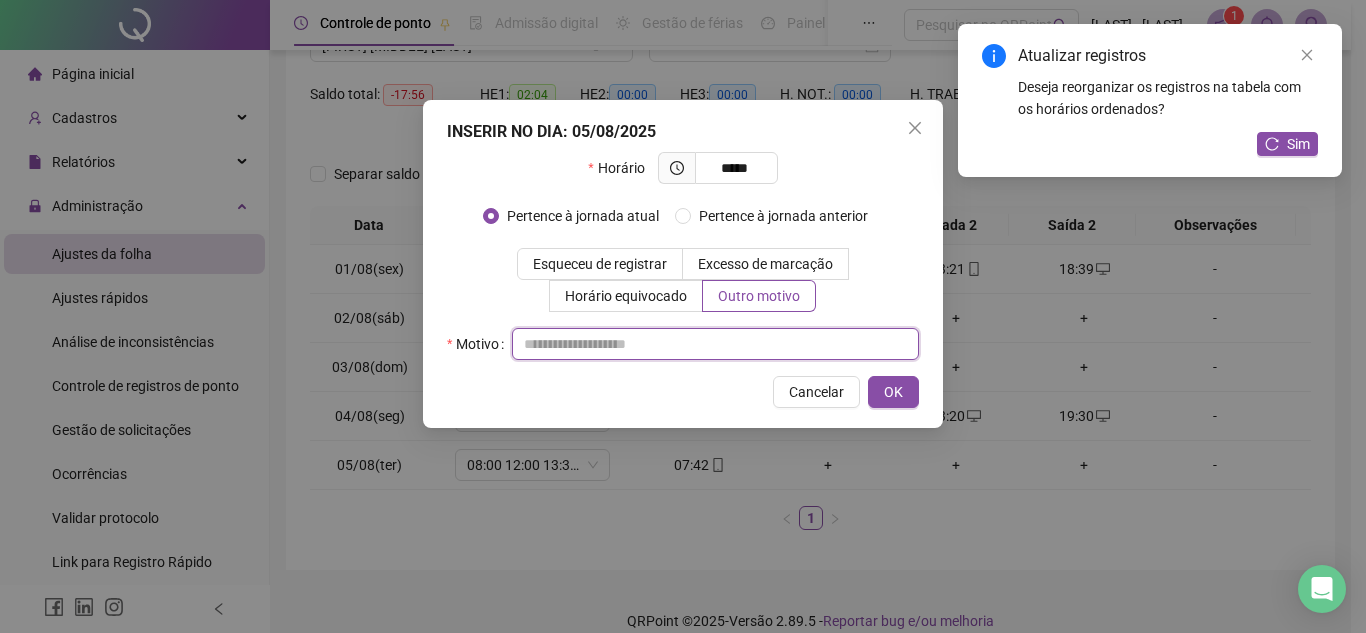 click at bounding box center [715, 344] 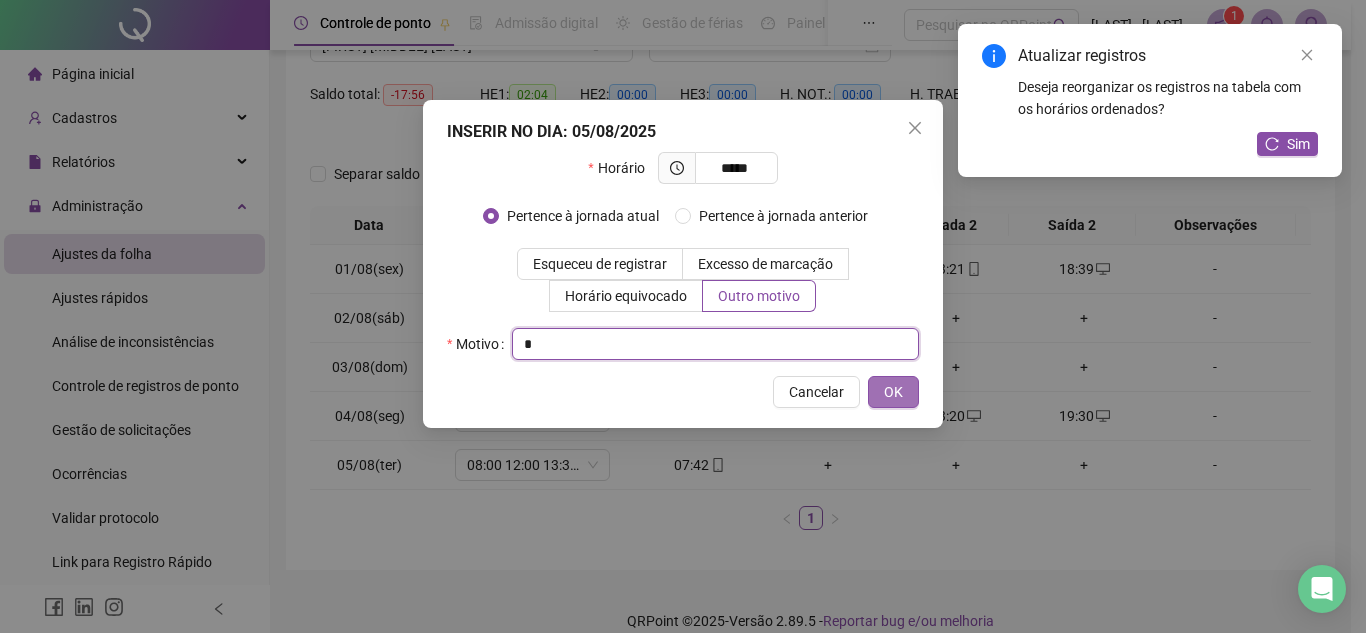 type 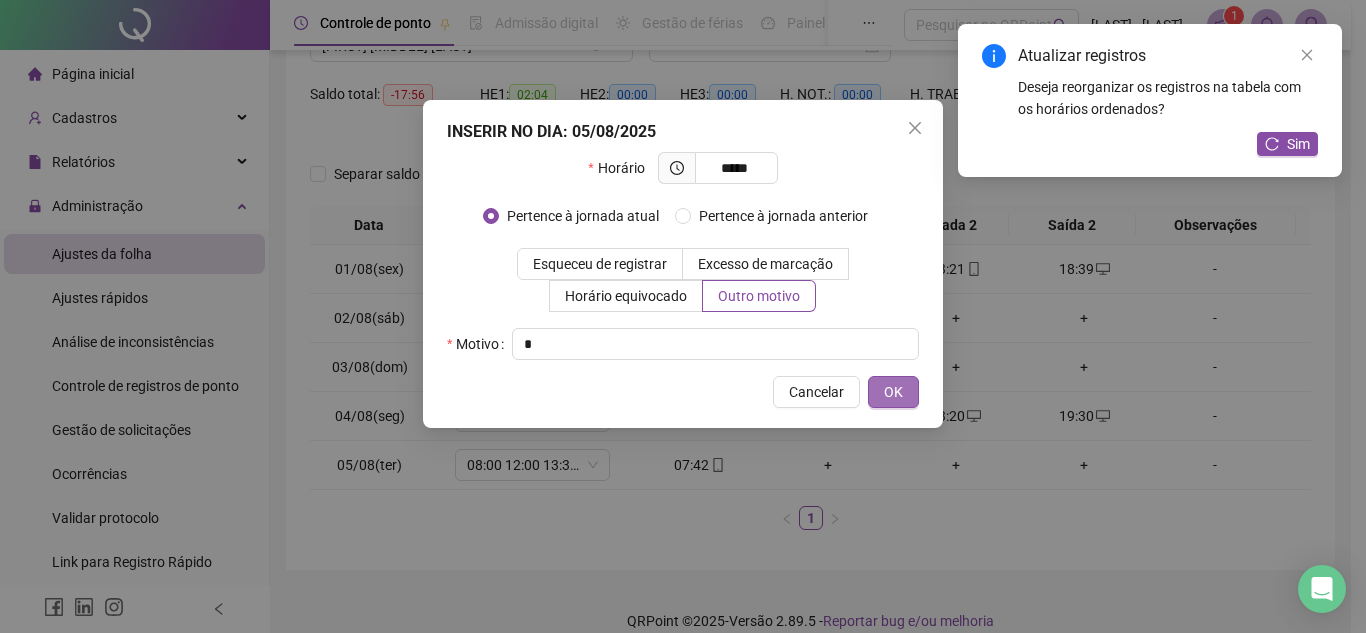 click on "OK" at bounding box center (893, 392) 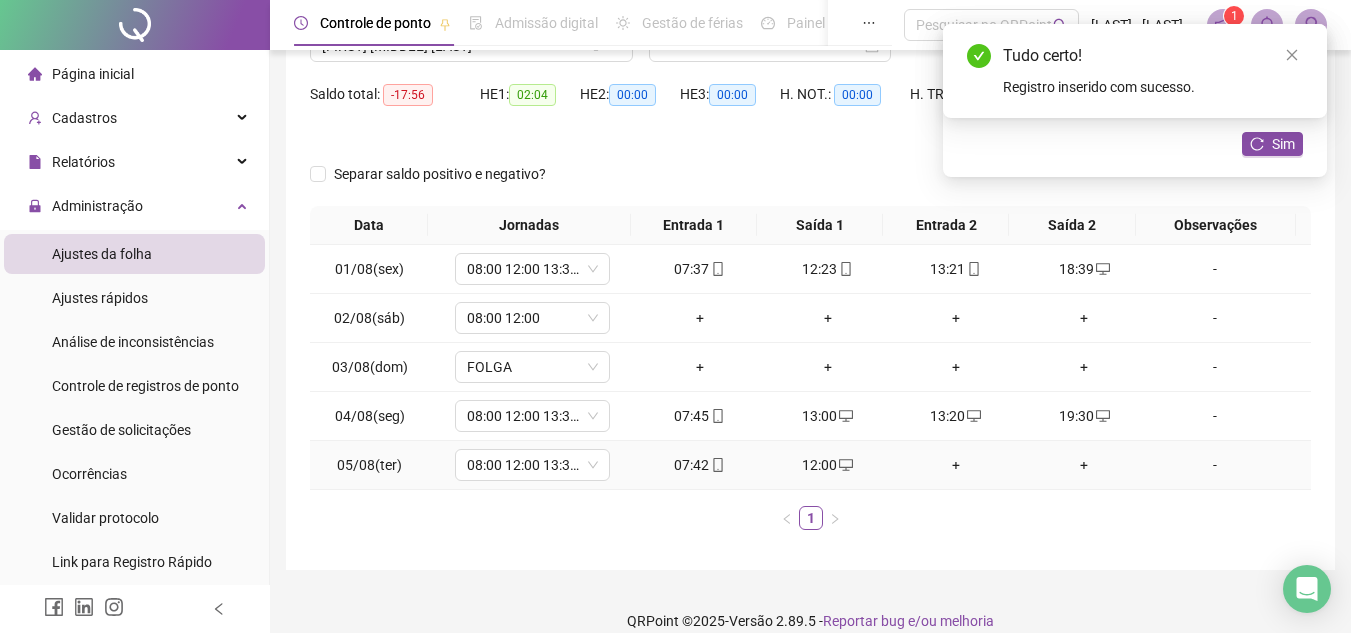 click on "+" at bounding box center (956, 465) 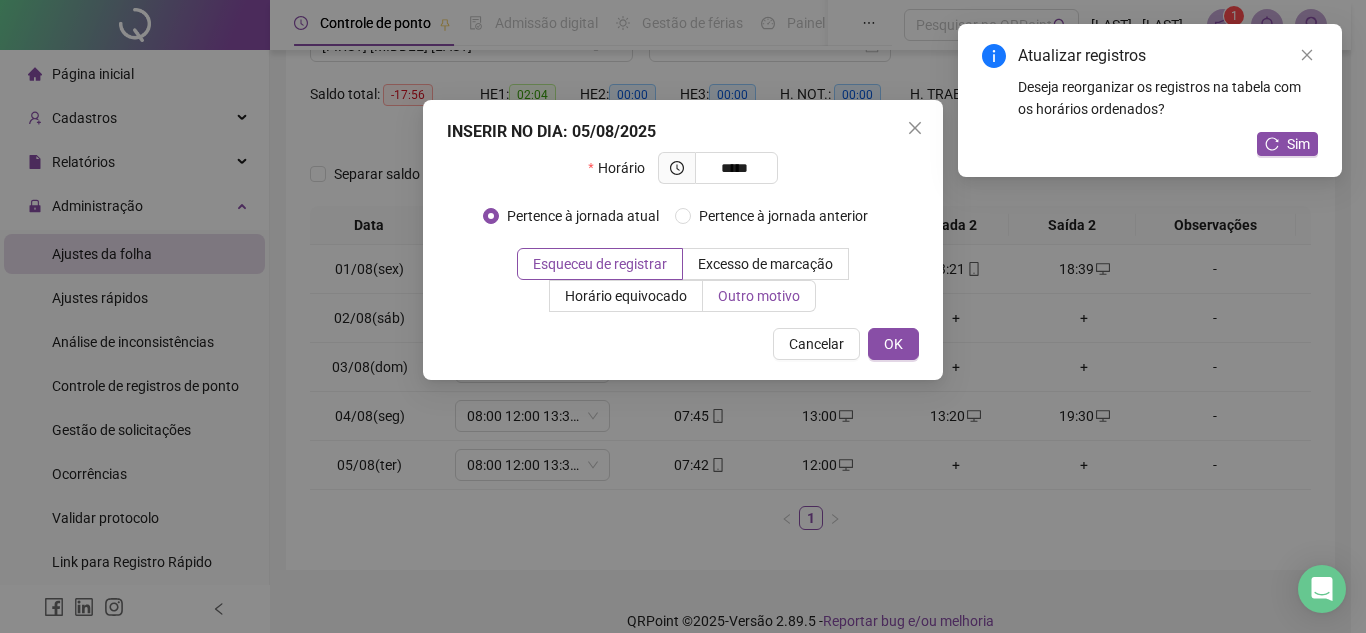 type on "*****" 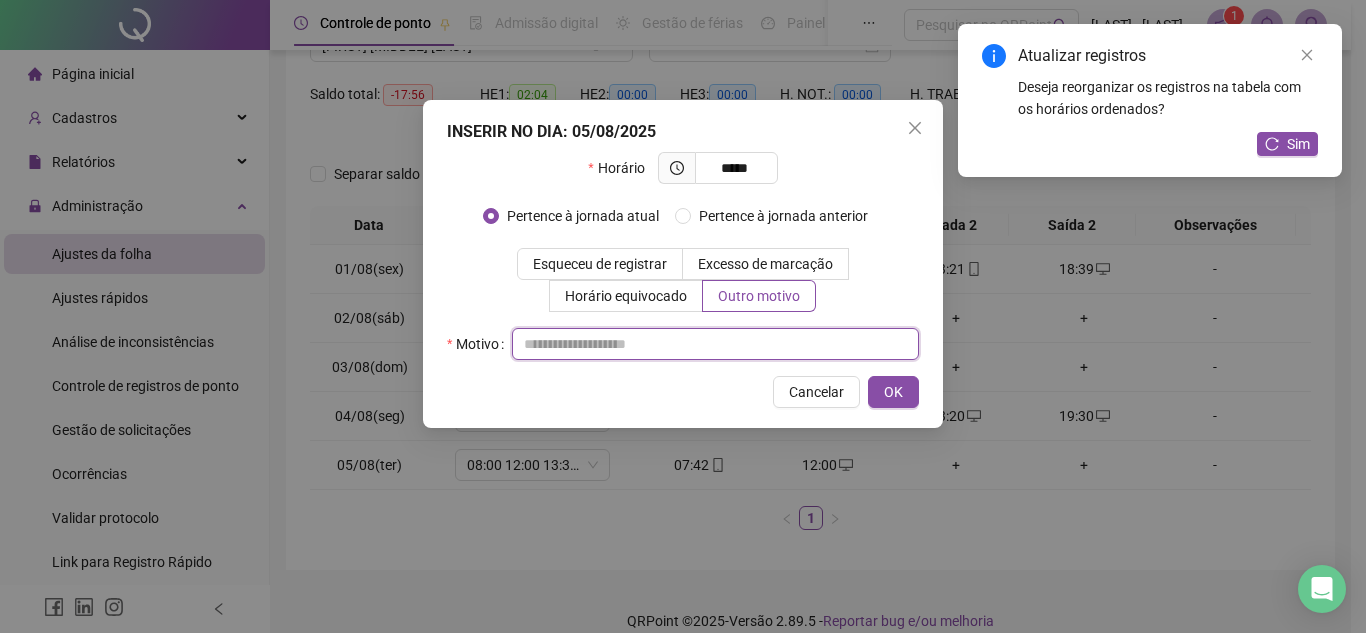 click at bounding box center [715, 344] 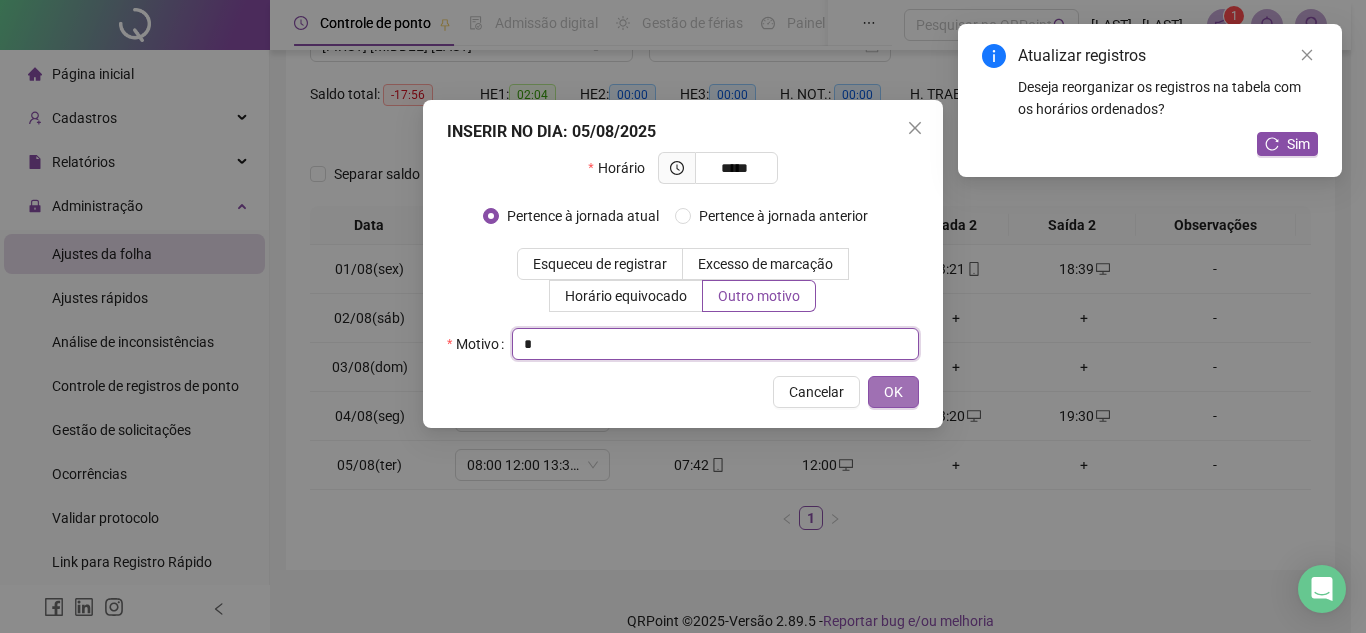 type 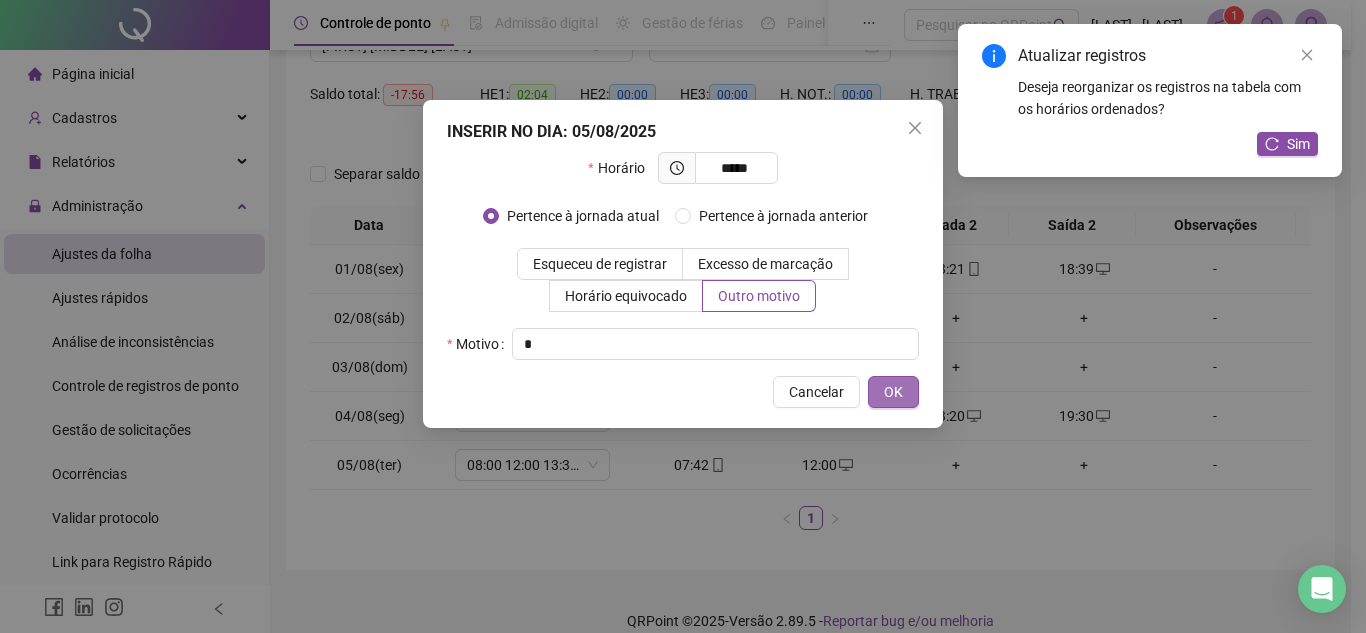click on "OK" at bounding box center (893, 392) 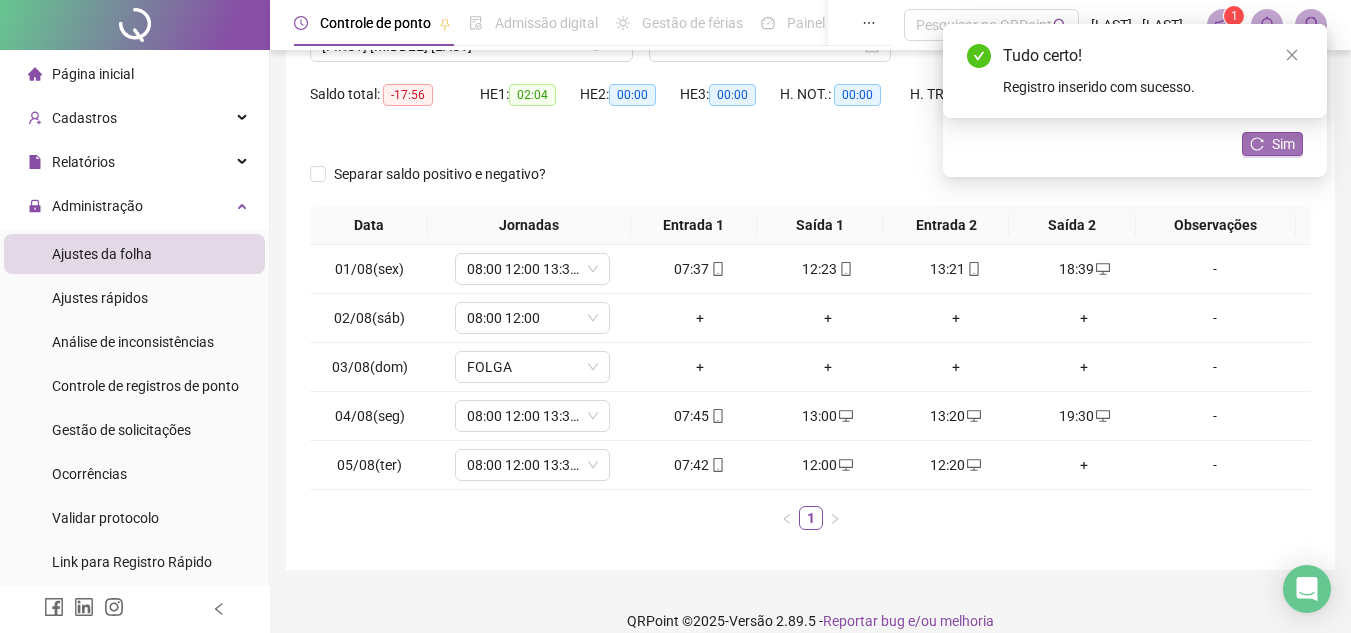 click 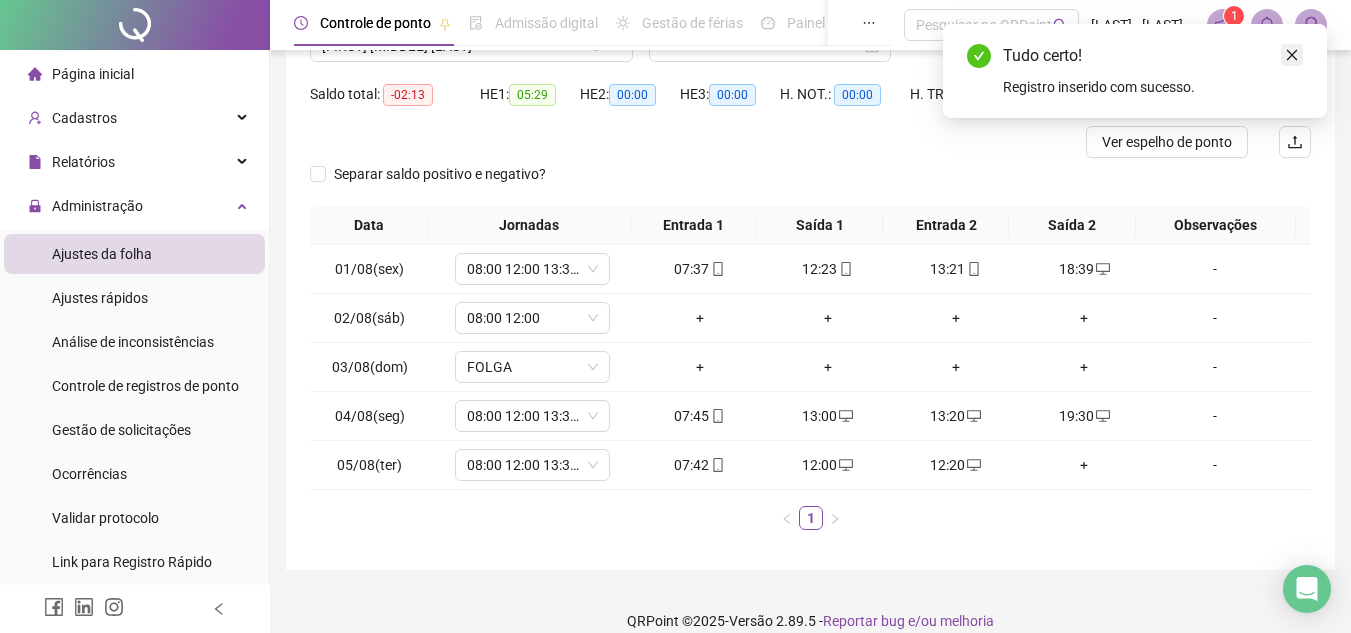 click at bounding box center [1292, 55] 